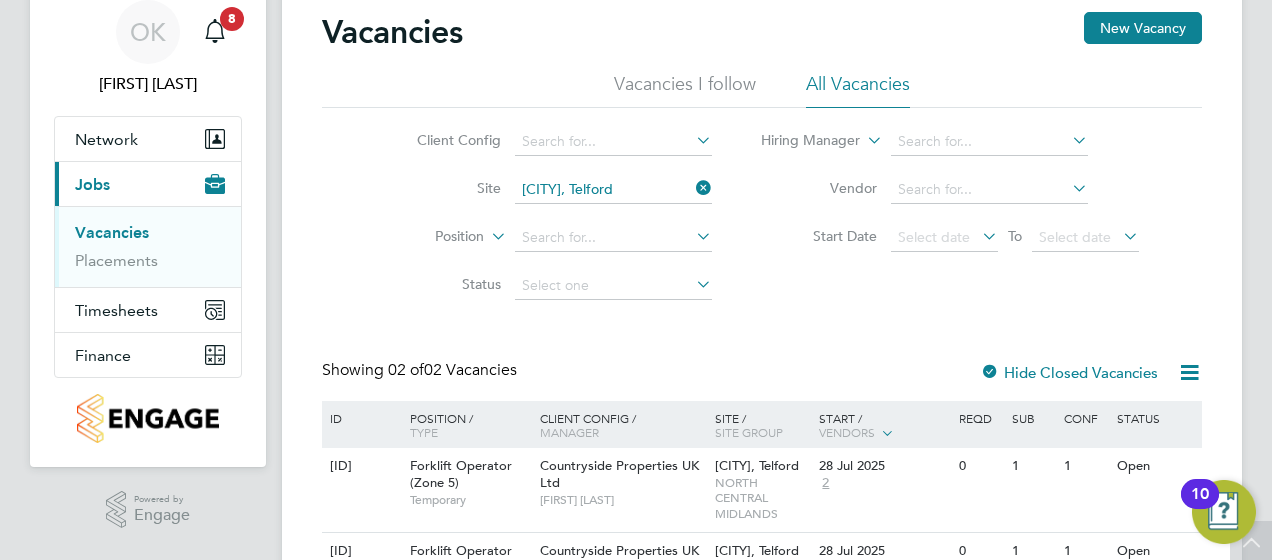 scroll, scrollTop: 0, scrollLeft: 0, axis: both 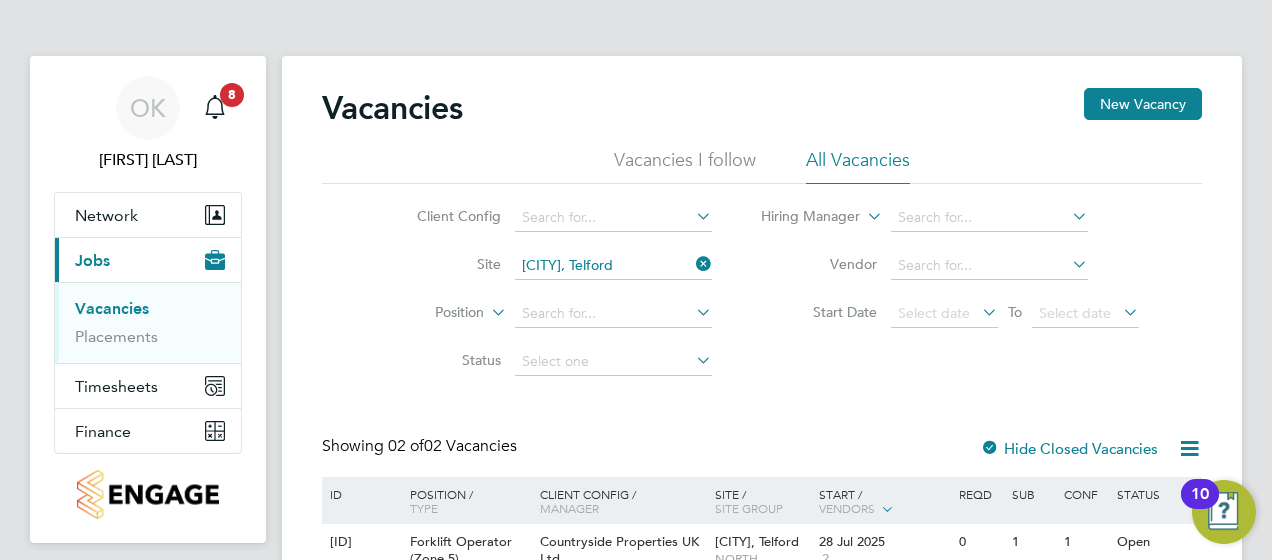 click 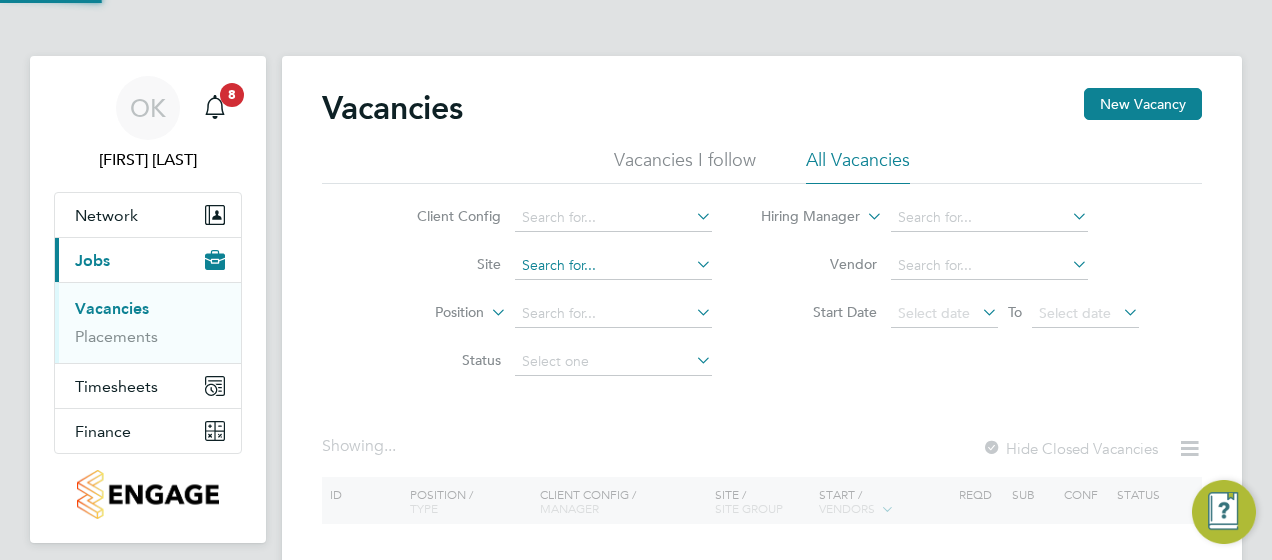 click 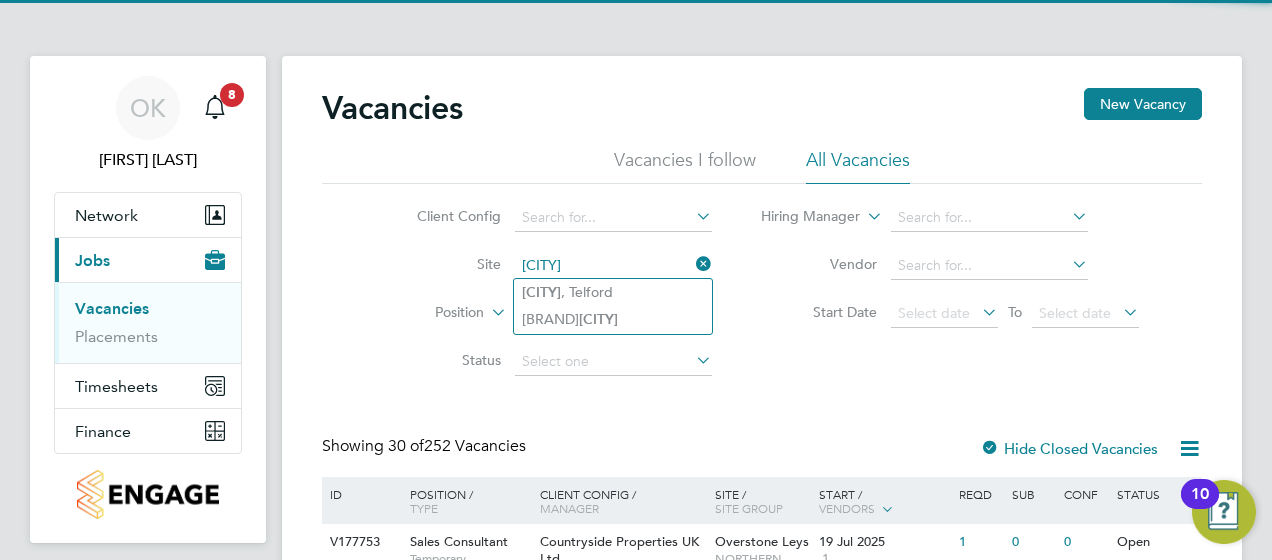 click on "[CITY] , [CITY]" 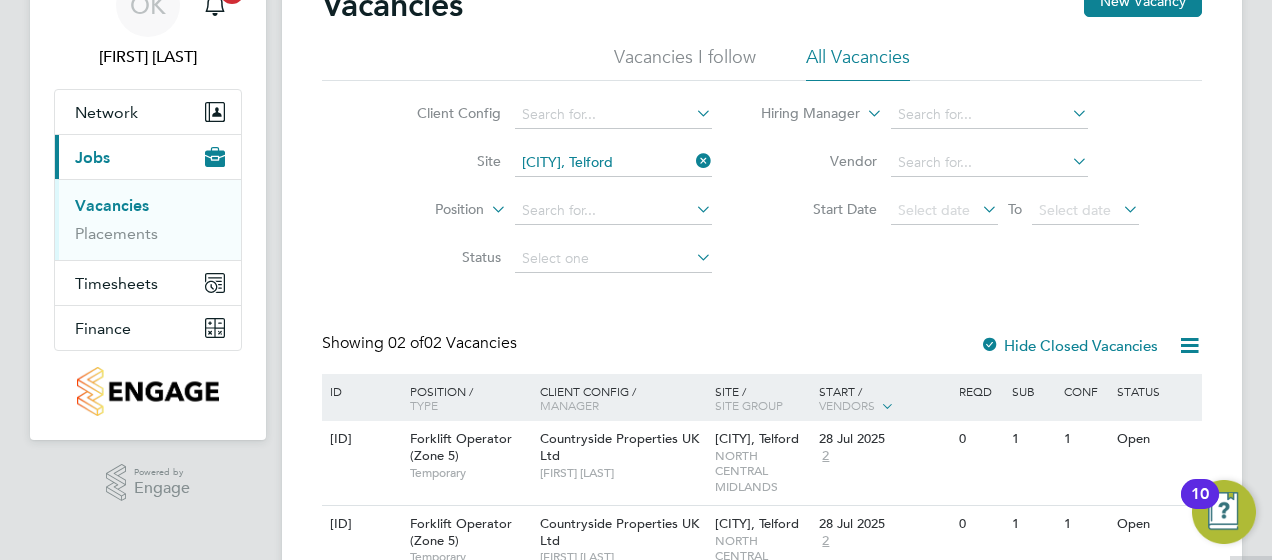 scroll, scrollTop: 204, scrollLeft: 0, axis: vertical 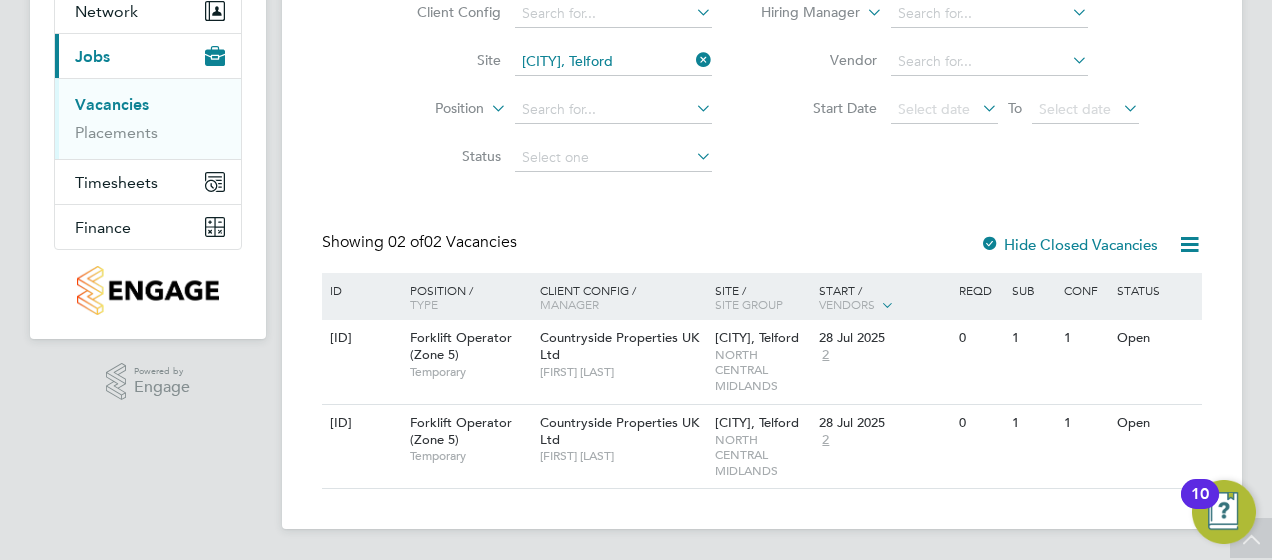 click on "Vacancies New Vacancy Vacancies I follow All Vacancies Client Config     Site   Redhill, Telford   Position     Status   Hiring Manager     Vendor   Start Date
Select date
To
Select date
Showing   02 of  02 Vacancies Hide Closed Vacancies ID  Position / Type   Client Config / Manager Site / Site Group Start / Vendors   Reqd Sub Conf Status V177448 Forklift Operator (Zone 5)   Temporary Countryside Properties UK Ltd   [FIRST] [LAST] Redhill, Telford   NORTH CENTRAL MIDLANDS 28 Jul 2025 2 0 1 1 Open V158252 Forklift Operator (Zone 5)   Temporary Countryside Properties UK Ltd   [FIRST] [LAST] Redhill, Telford   NORTH CENTRAL MIDLANDS 28 Jul 2025 2 0 1 1 Open Show  30  more" 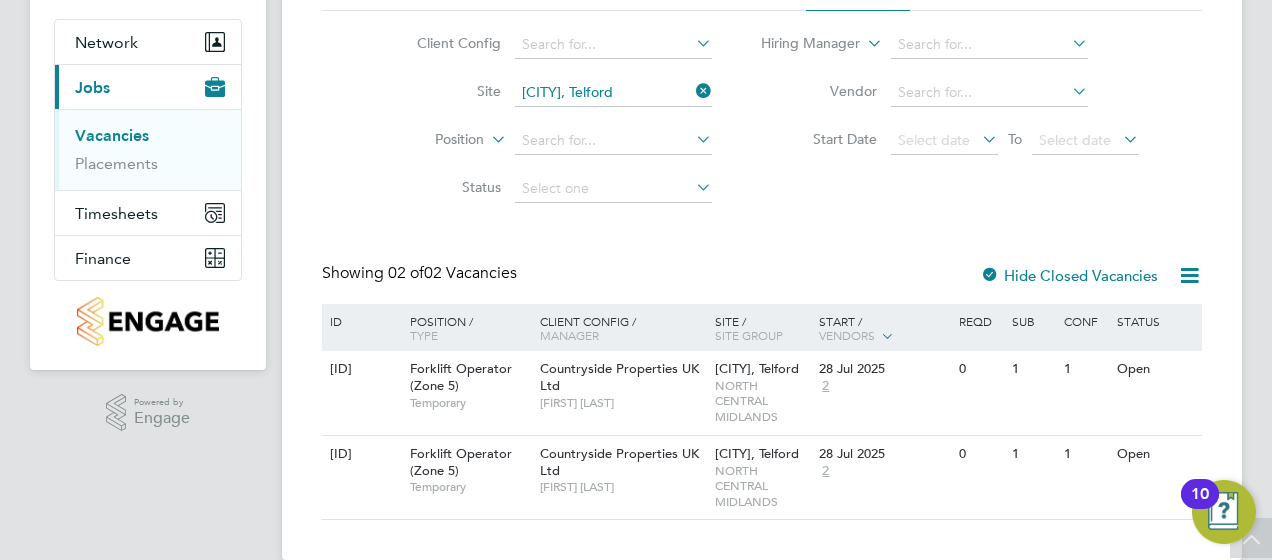 scroll, scrollTop: 204, scrollLeft: 0, axis: vertical 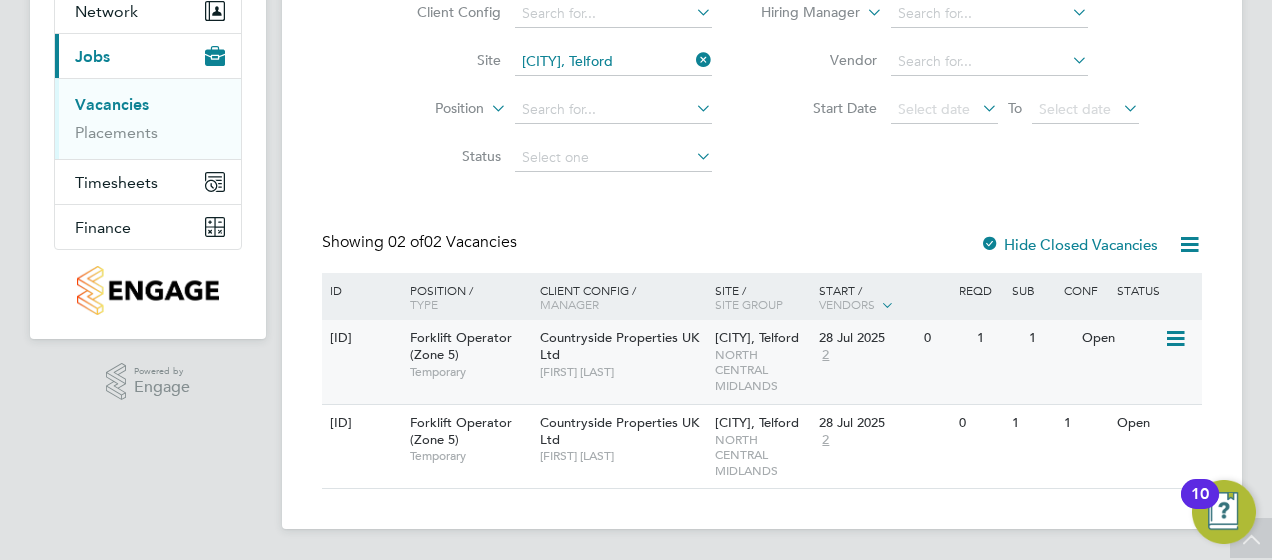 click 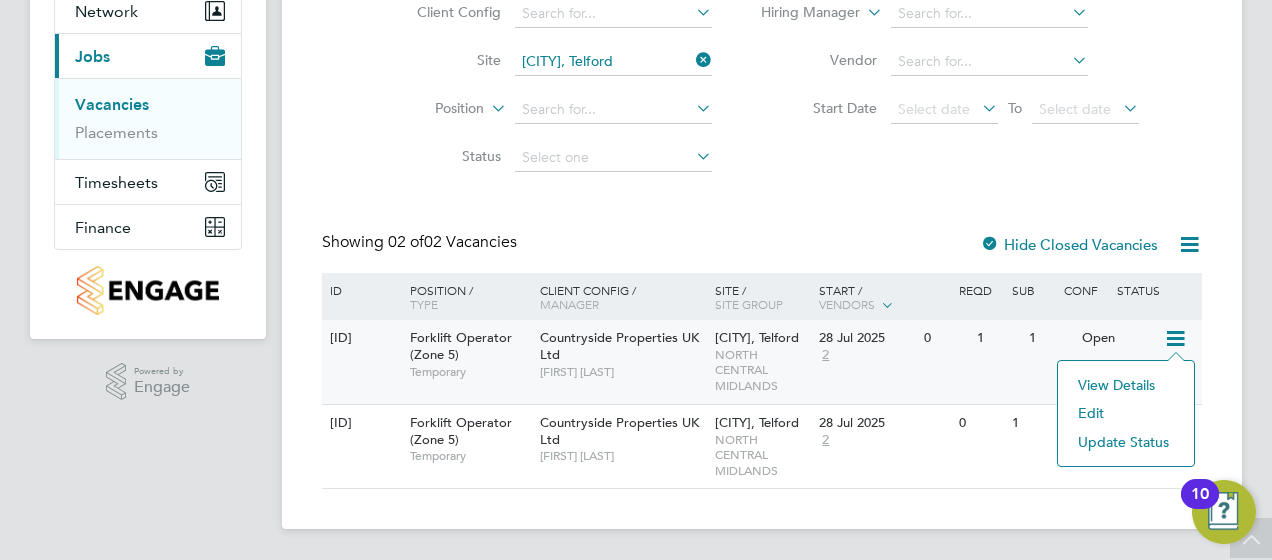 click on "View Details" 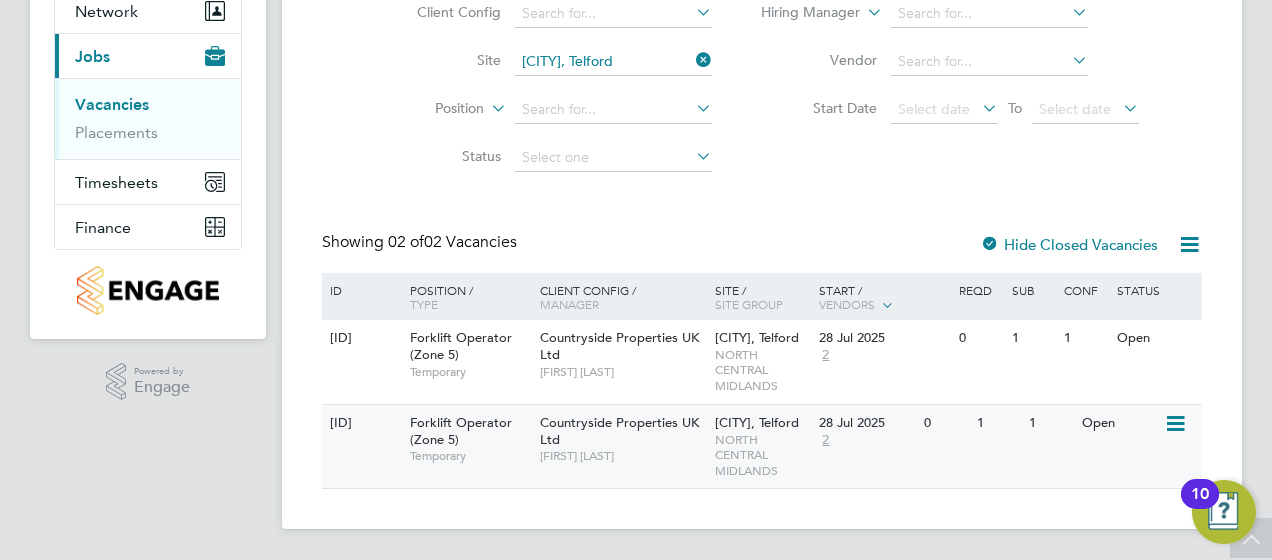 click 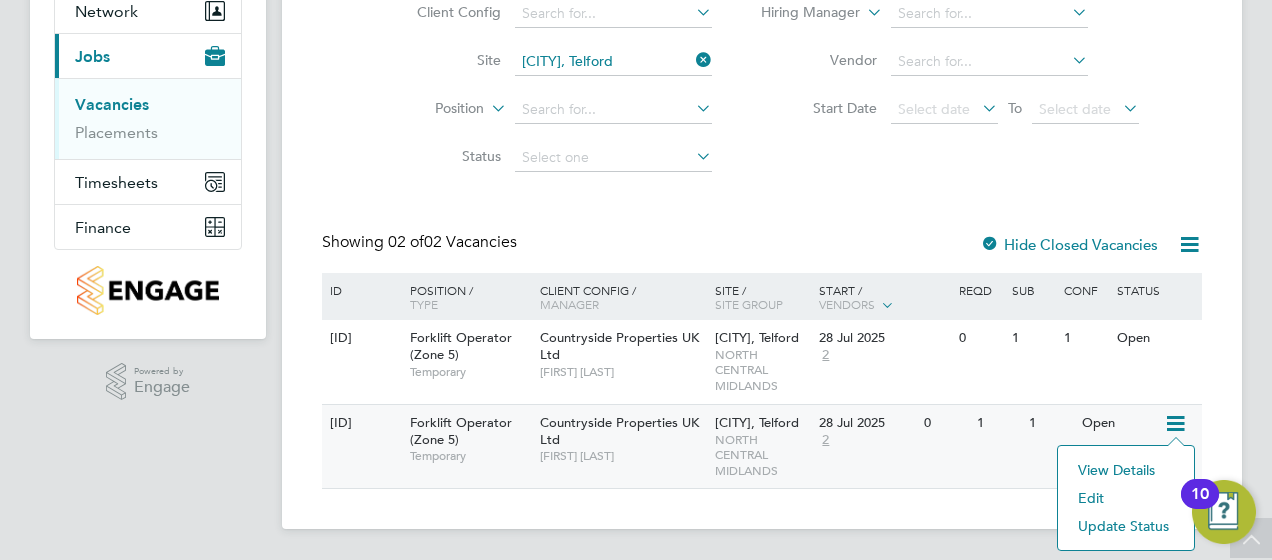 click on "View Details" 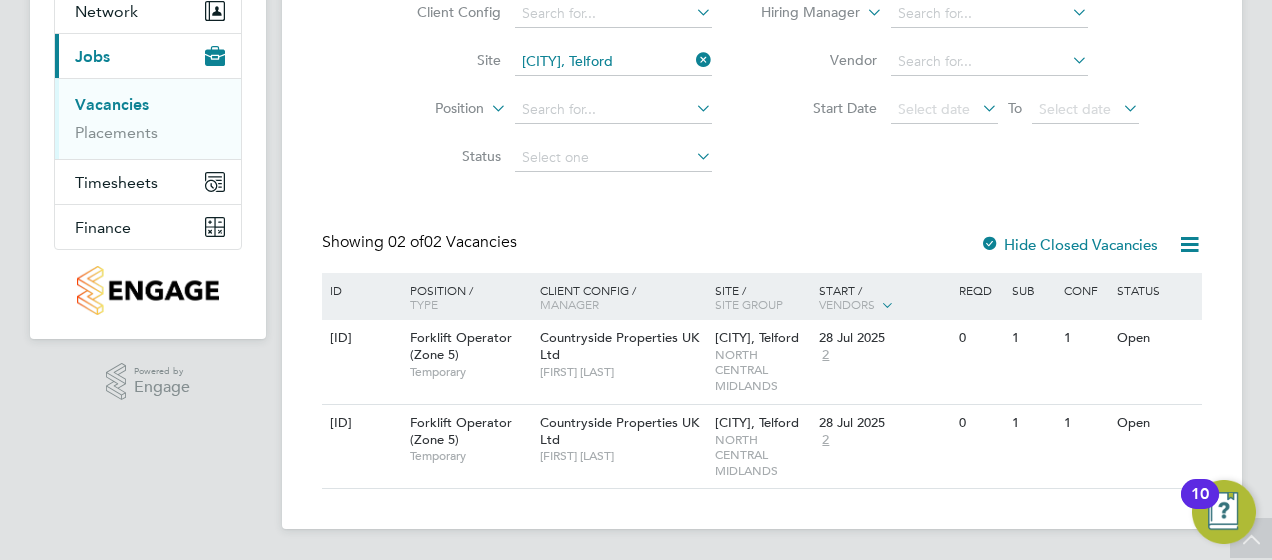 scroll, scrollTop: 0, scrollLeft: 0, axis: both 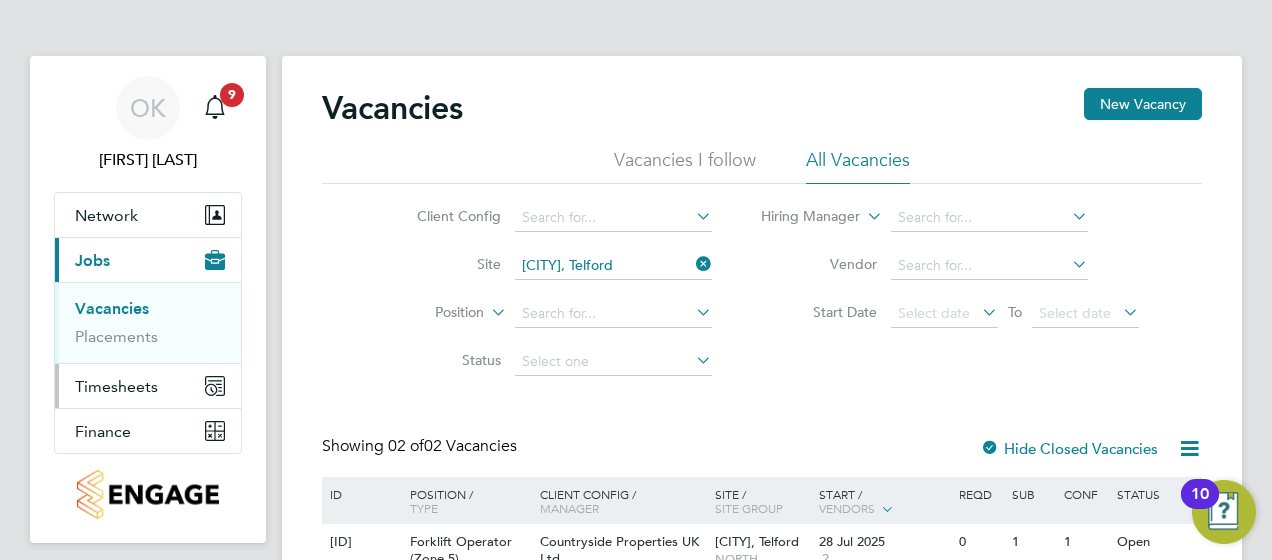 click on "Timesheets" at bounding box center [116, 386] 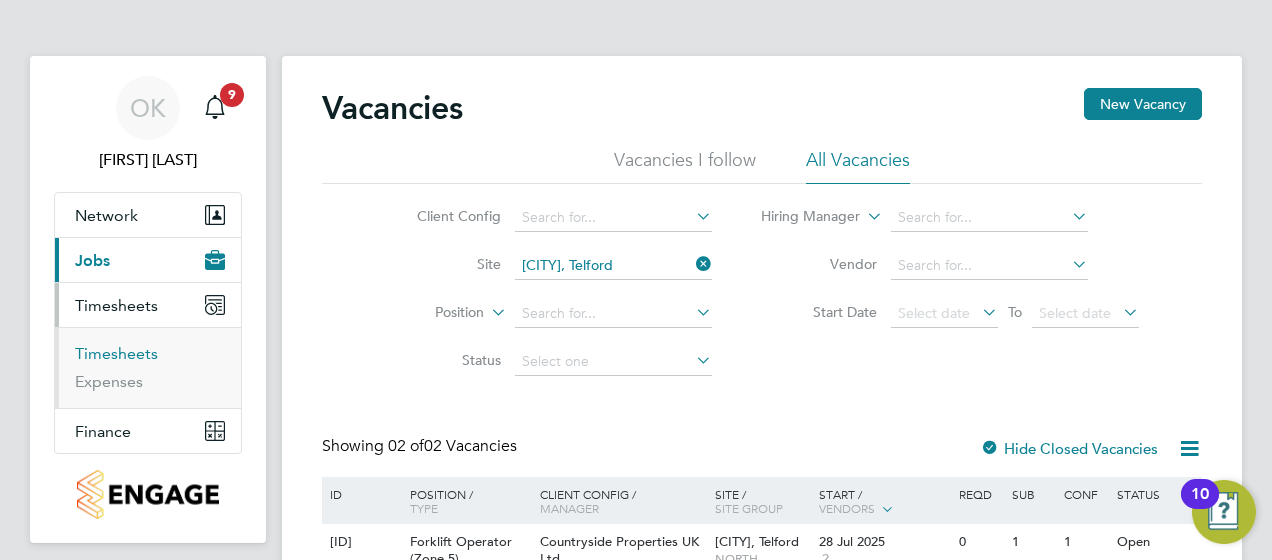 click on "Timesheets" at bounding box center [116, 353] 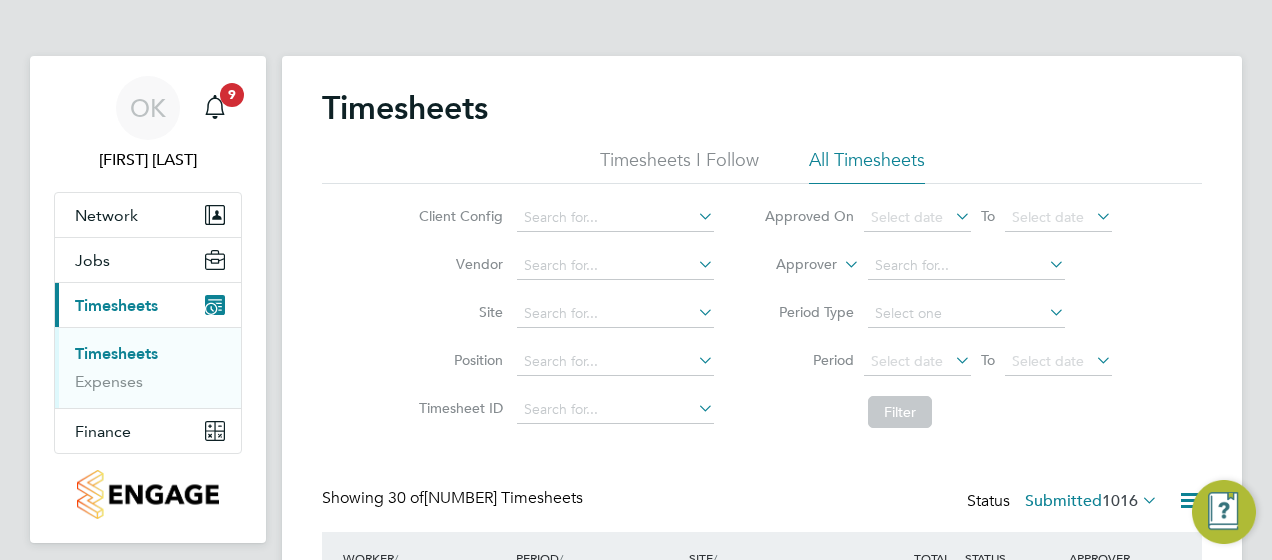 scroll, scrollTop: 10, scrollLeft: 10, axis: both 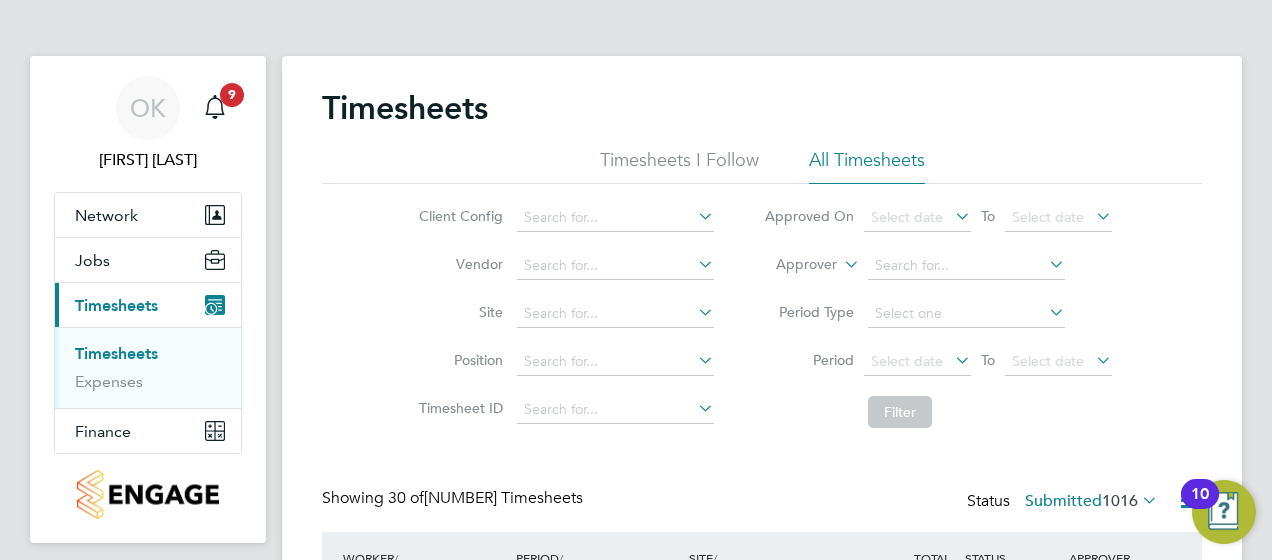 click on "Timesheets   Expenses" at bounding box center (148, 367) 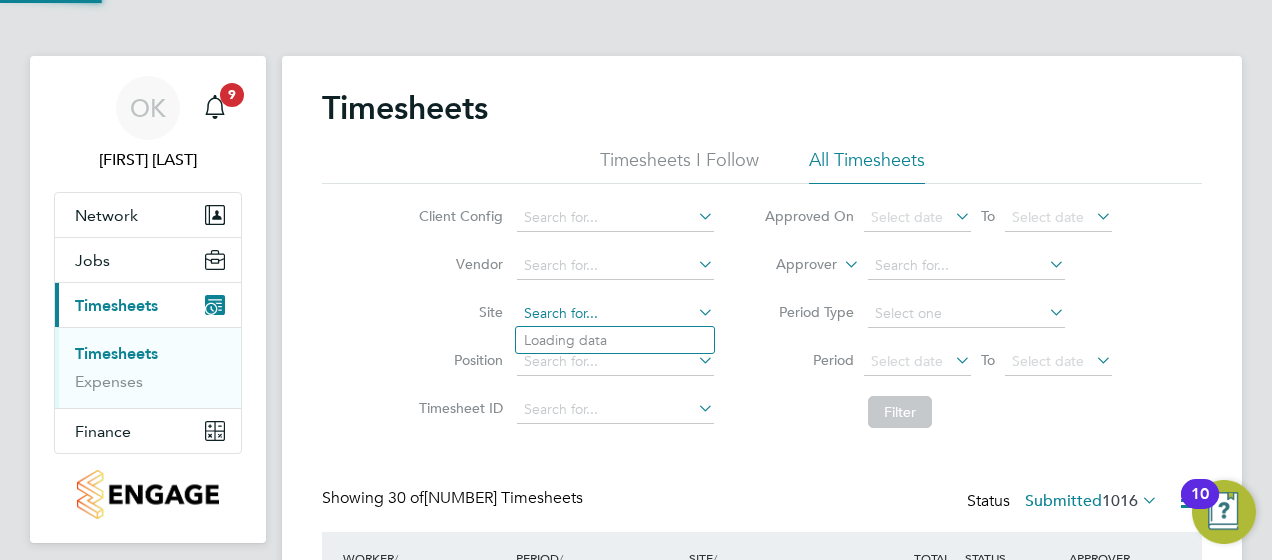 click 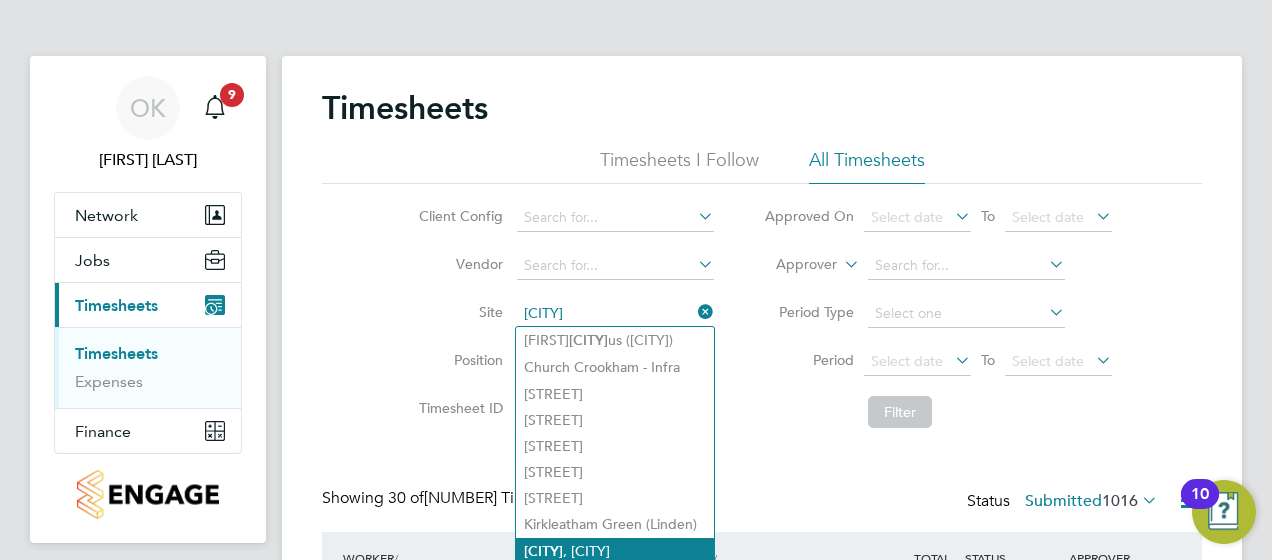 click on "Redhill, [CITY]" 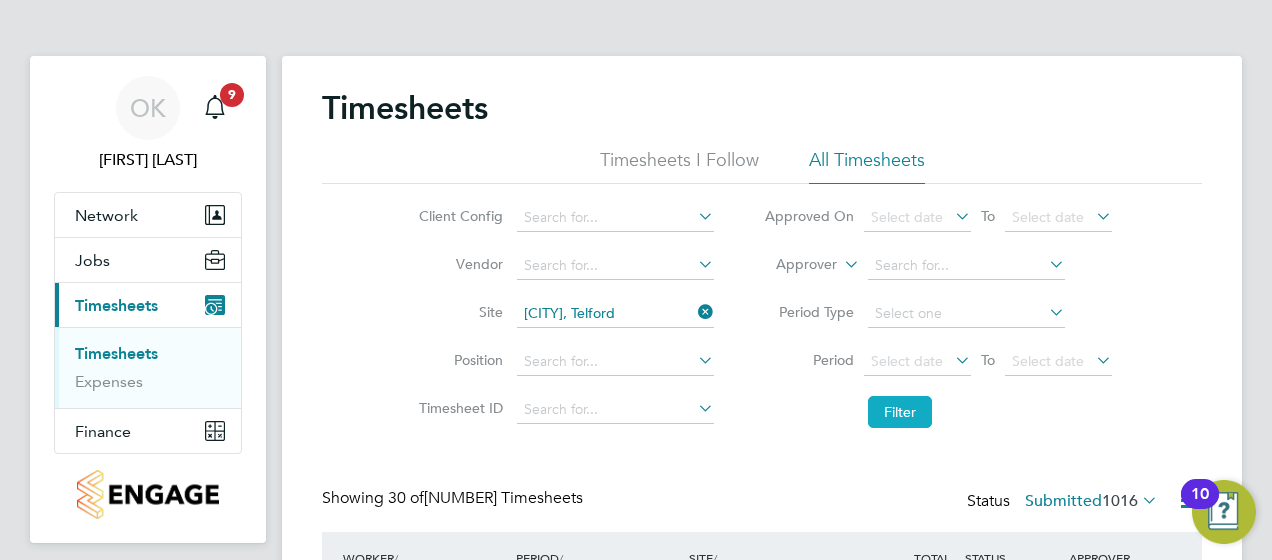 click on "Filter" 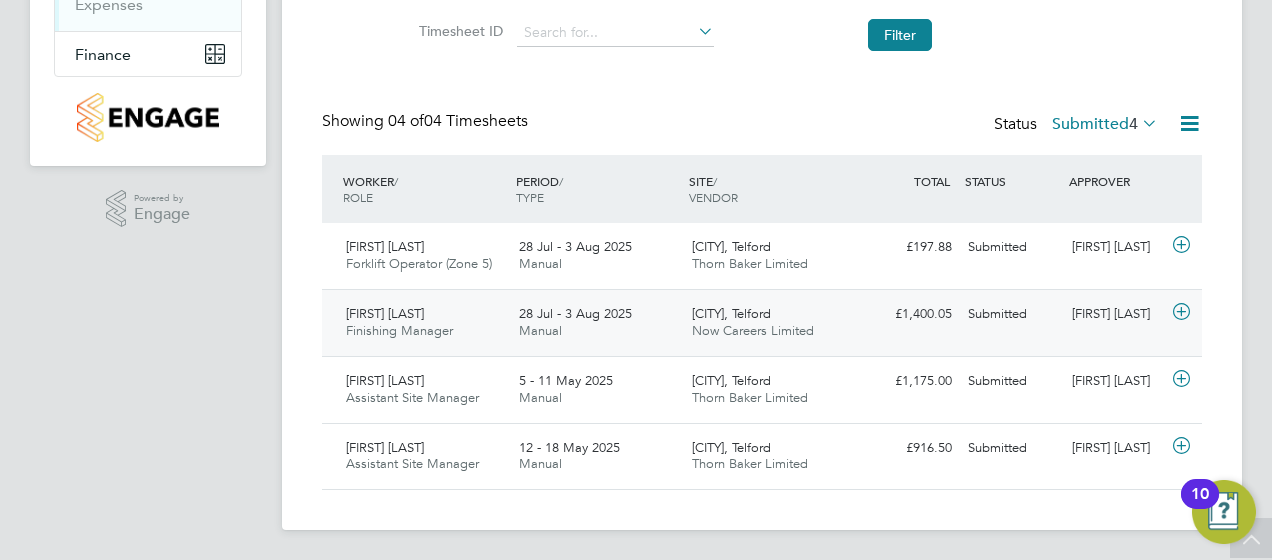 click 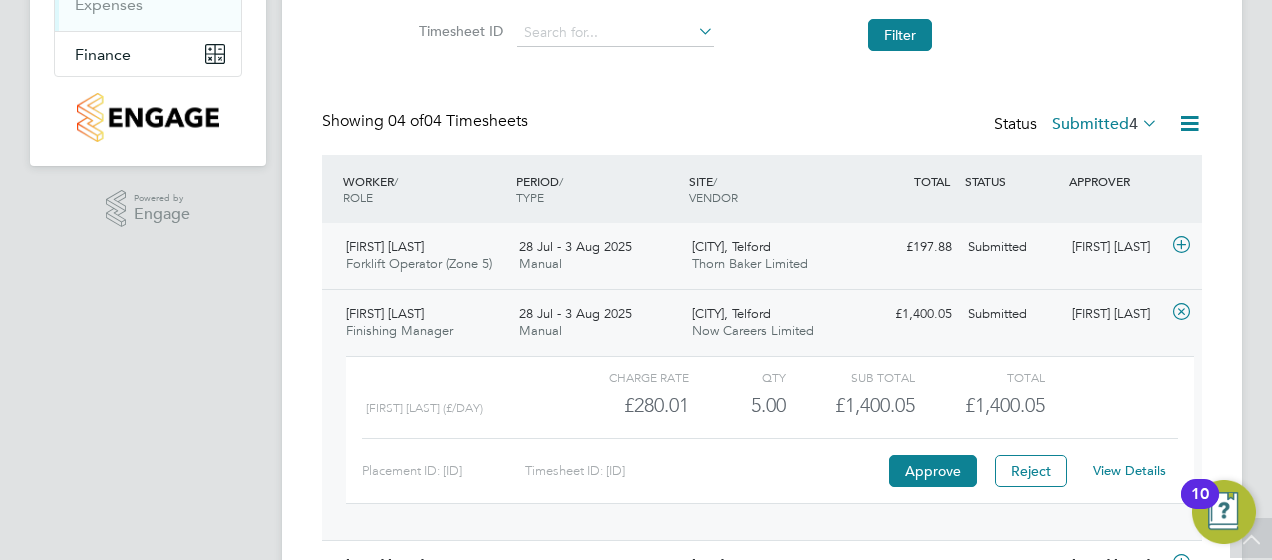 click 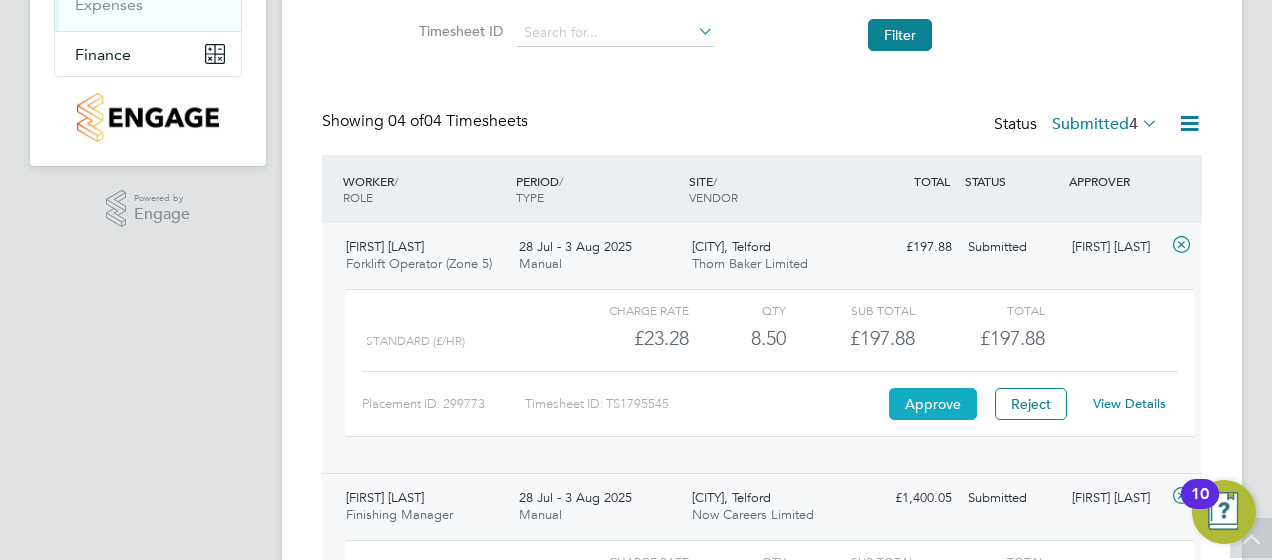 click on "Approve" 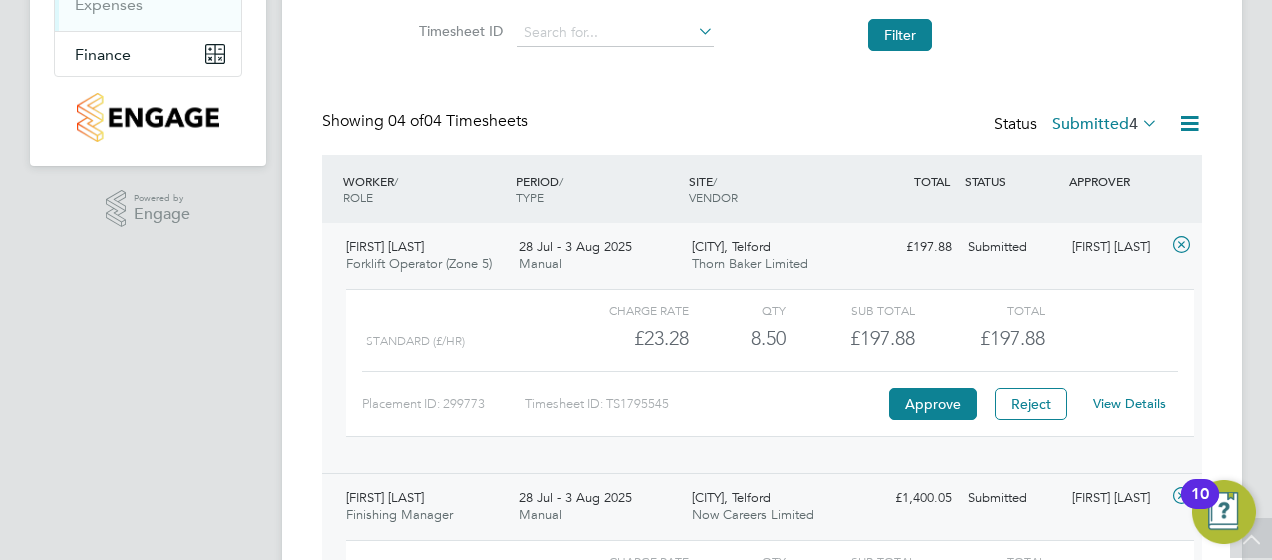 click on "Timesheets Timesheets I Follow All Timesheets Client Config   Vendor   Site   Redhill, Telford Position   Timesheet ID   Approved On
Select date
To
Select date
Approver     Period Type   Period
Select date
To
Select date
Filter Showing   04 of  04 Timesheets Status  Submitted  4  WORKER  / ROLE WORKER  / PERIOD PERIOD  / TYPE SITE  / VENDOR TOTAL   TOTAL  / STATUS STATUS APPROVER [FIRST] [LAST] Forklift Operator (Zone 5)   28 Jul - 3 Aug 2025 28 Jul - 3 Aug 2025 Manual Redhill, Telford Thorn Baker Limited £197.88 Submitted Submitted [FIRST] [LAST]   Charge rate QTY Sub Total Total Standard (£/HR)     £23.28 8.5 8.50 9 £197.88 £197.88 Placement ID: 299773 Timesheet ID: TS1795545 Approve Reject View Details [FIRST] [LAST] Finishing Manager   28 Jul - 3 Aug 2025 28 Jul - 3 Aug 2025 Manual Redhill, Telford Now Careers Limited £1,400.05 Submitted Submitted [FIRST] [LAST]   Charge rate QTY Sub Total Total   [FIRST] [LAST] (£/day)   £280.01 5 5.00 5 £1,400.05 Reject" 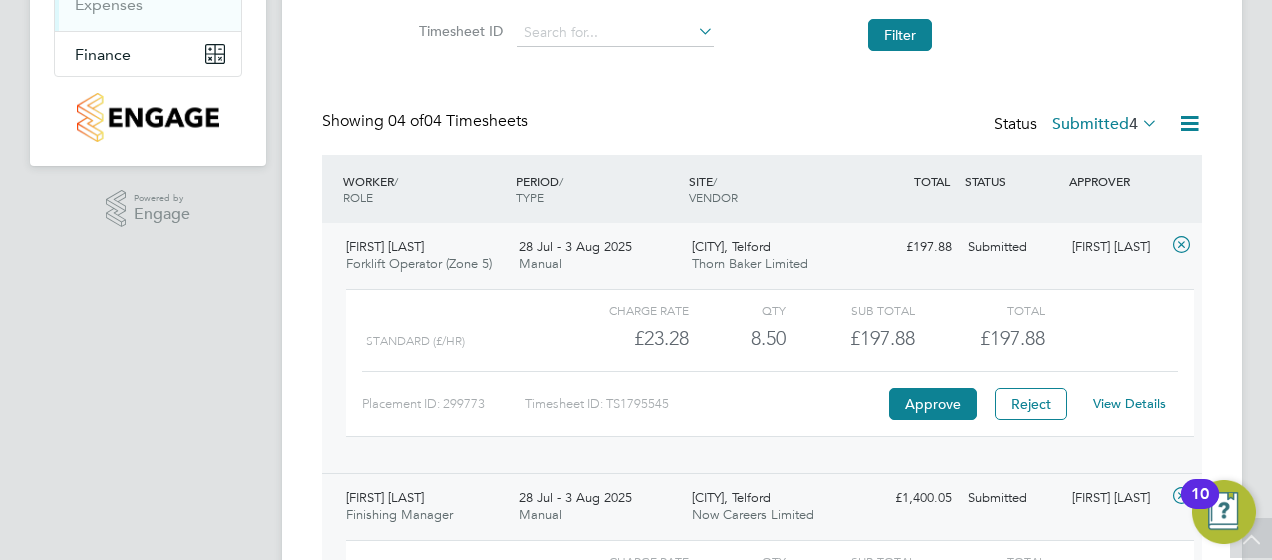 click on "Showing   04 of  04 Timesheets Status  Submitted  4" 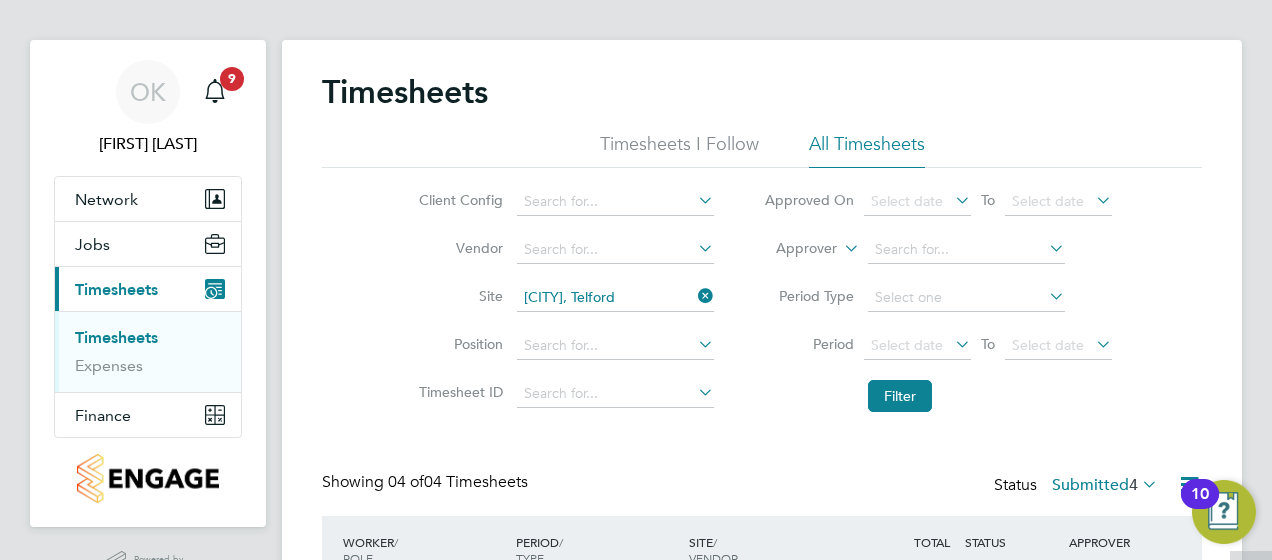 scroll, scrollTop: 0, scrollLeft: 0, axis: both 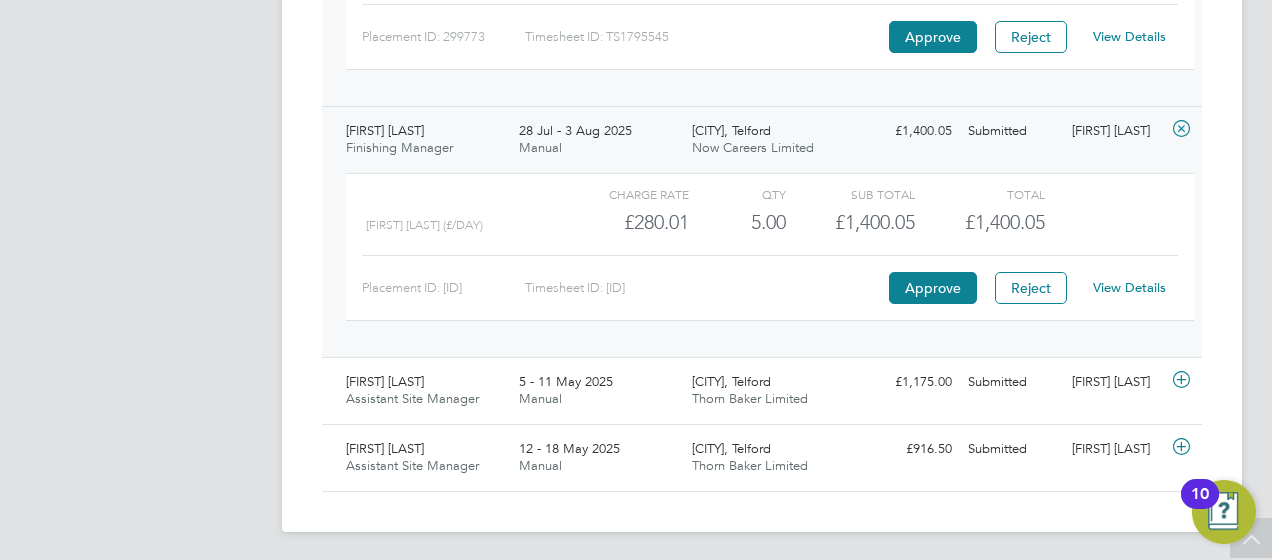 click on "Submitted" 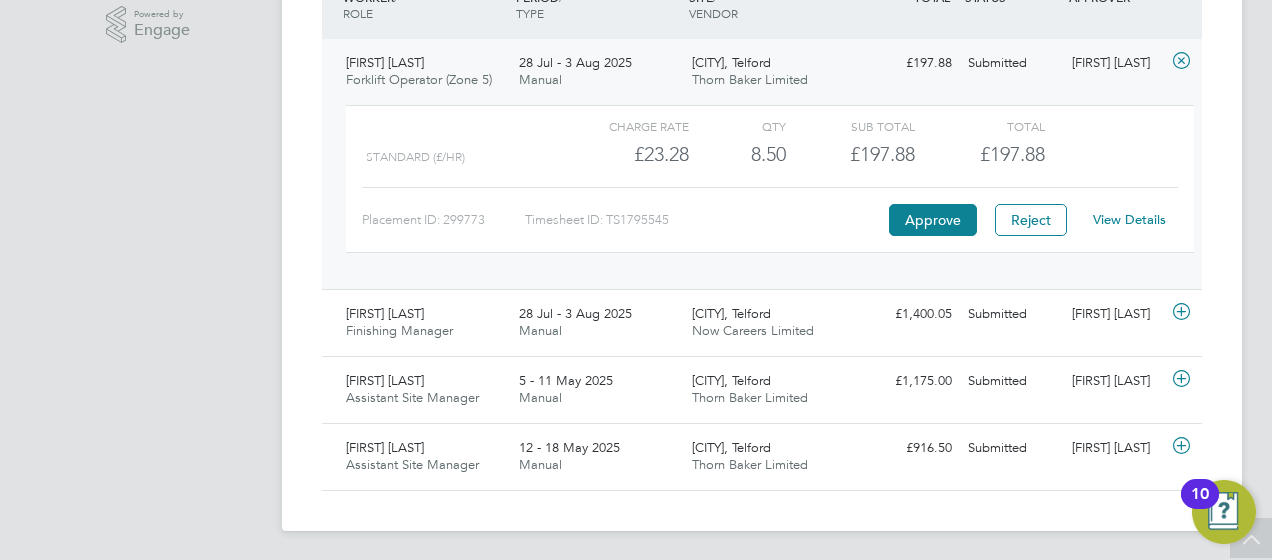 click on "[CITY], Telford [BRAND]" 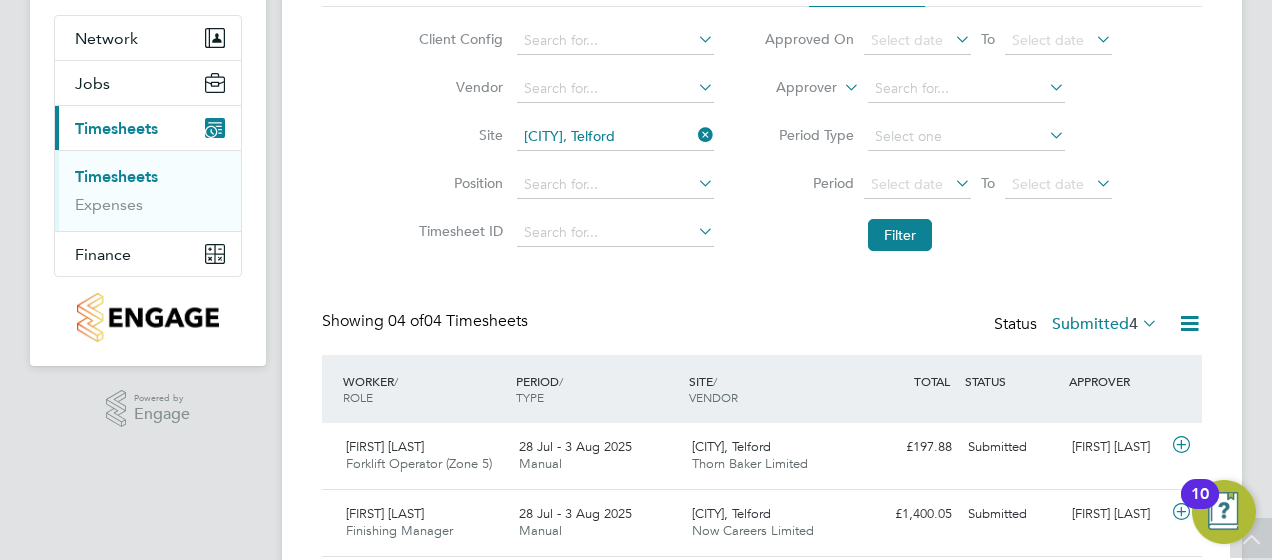 scroll, scrollTop: 77, scrollLeft: 0, axis: vertical 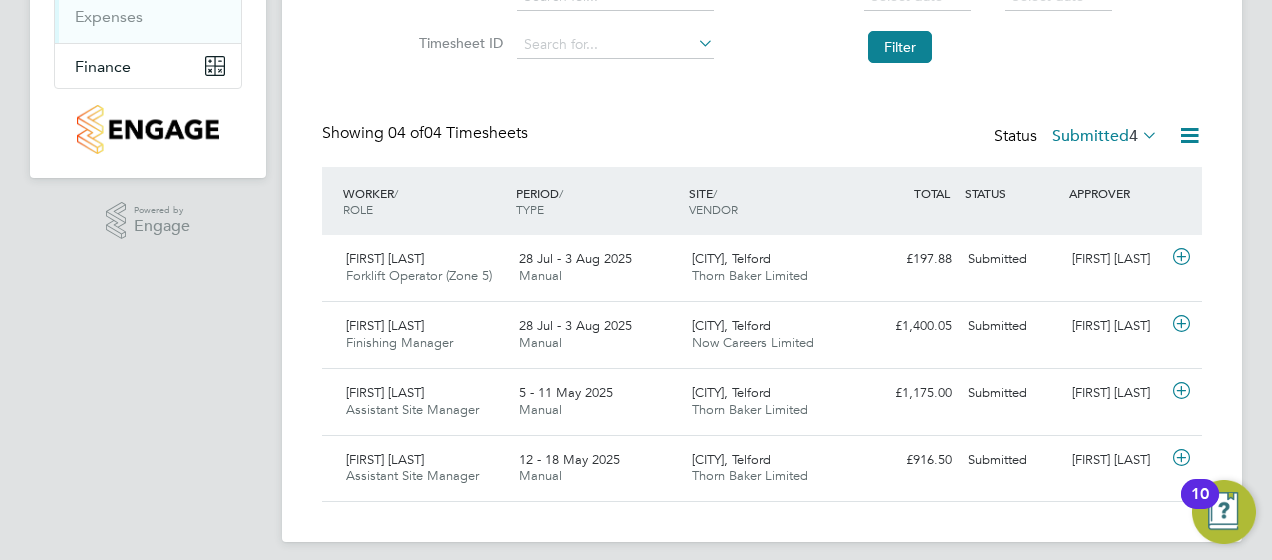 type 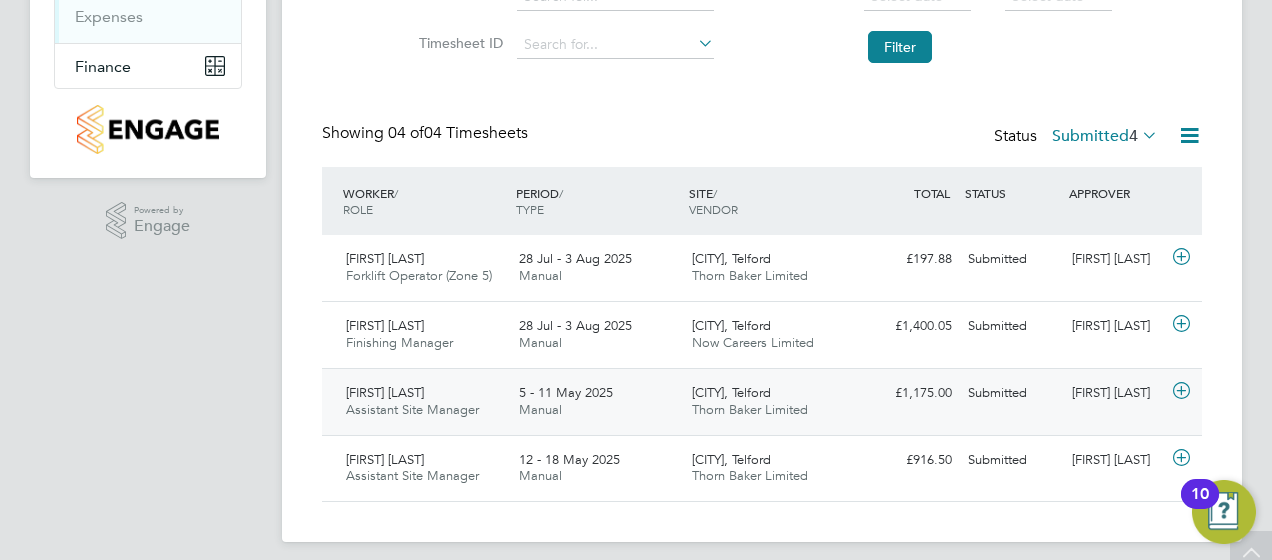 scroll, scrollTop: 377, scrollLeft: 0, axis: vertical 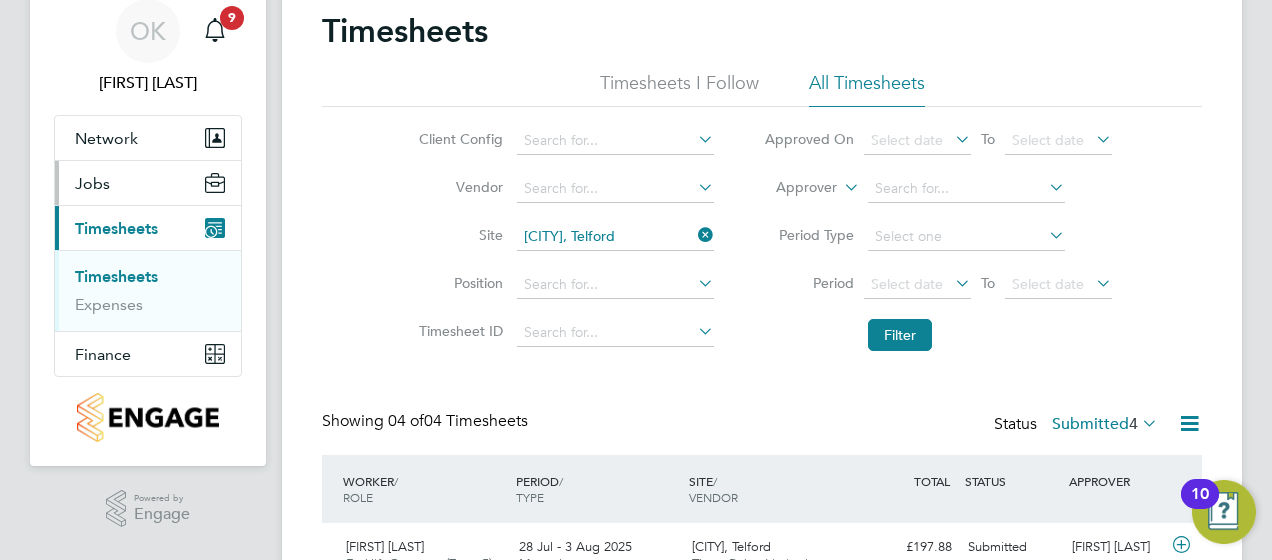 click on "Jobs" at bounding box center [148, 183] 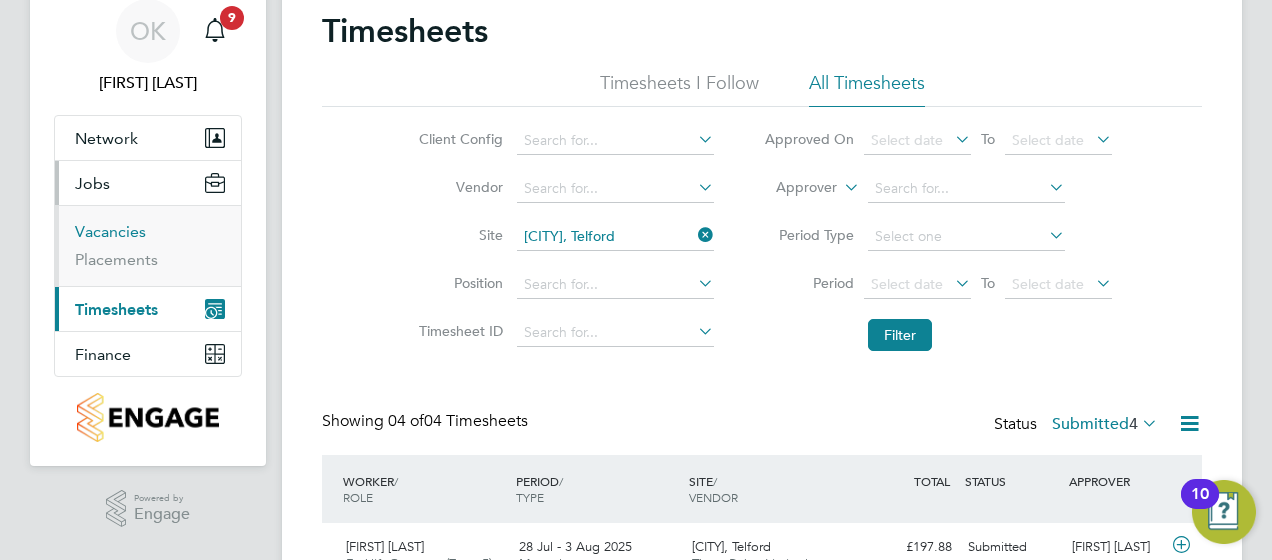 click on "Vacancies" at bounding box center [110, 231] 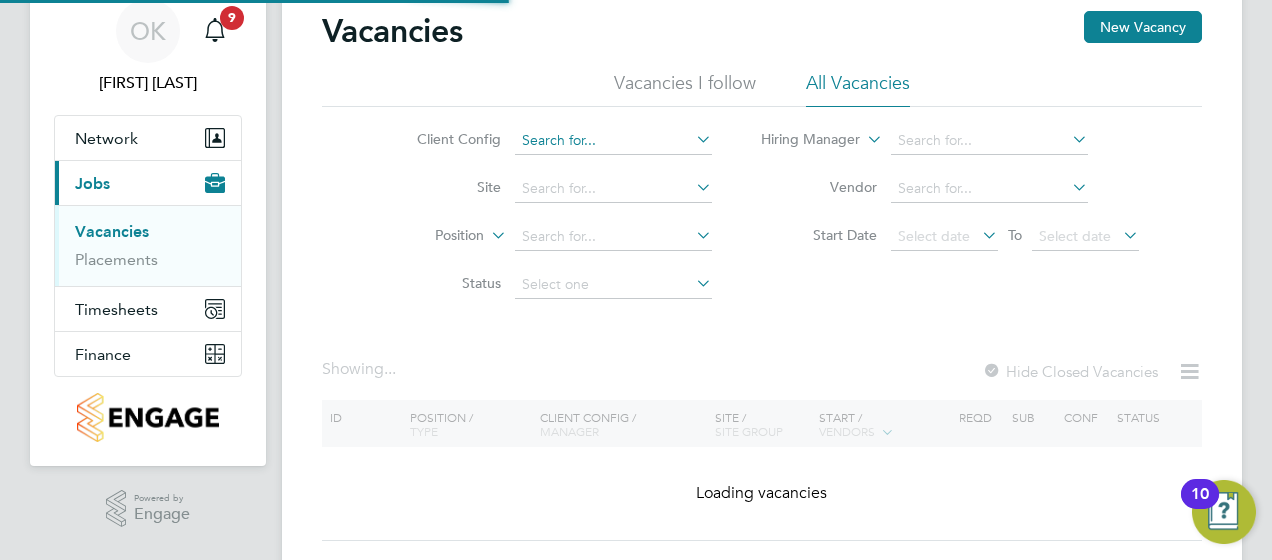 scroll, scrollTop: 0, scrollLeft: 0, axis: both 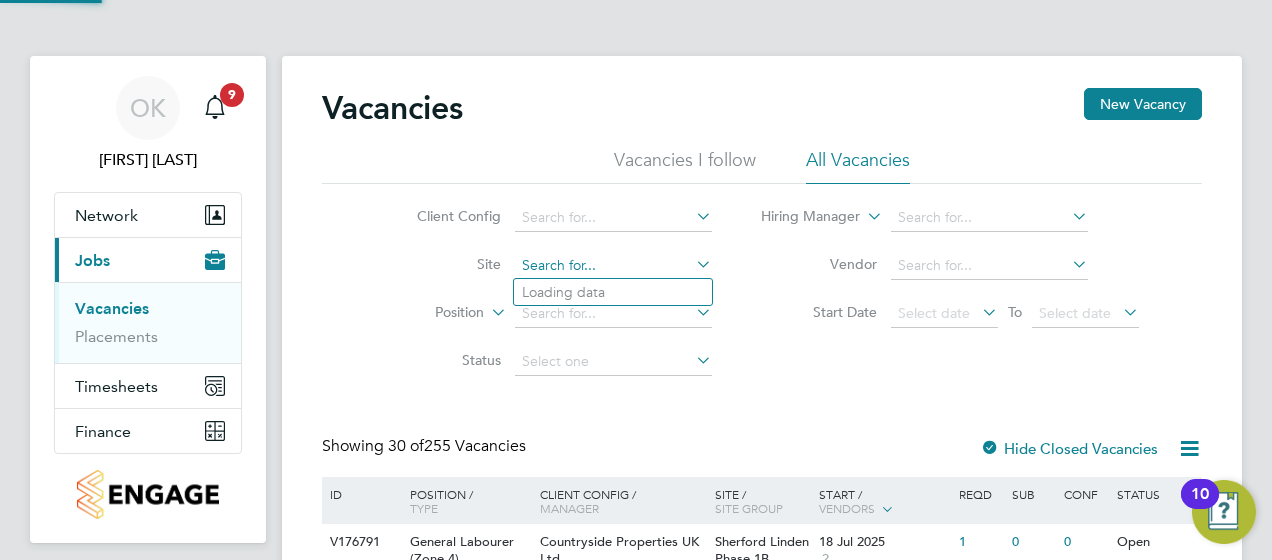 click 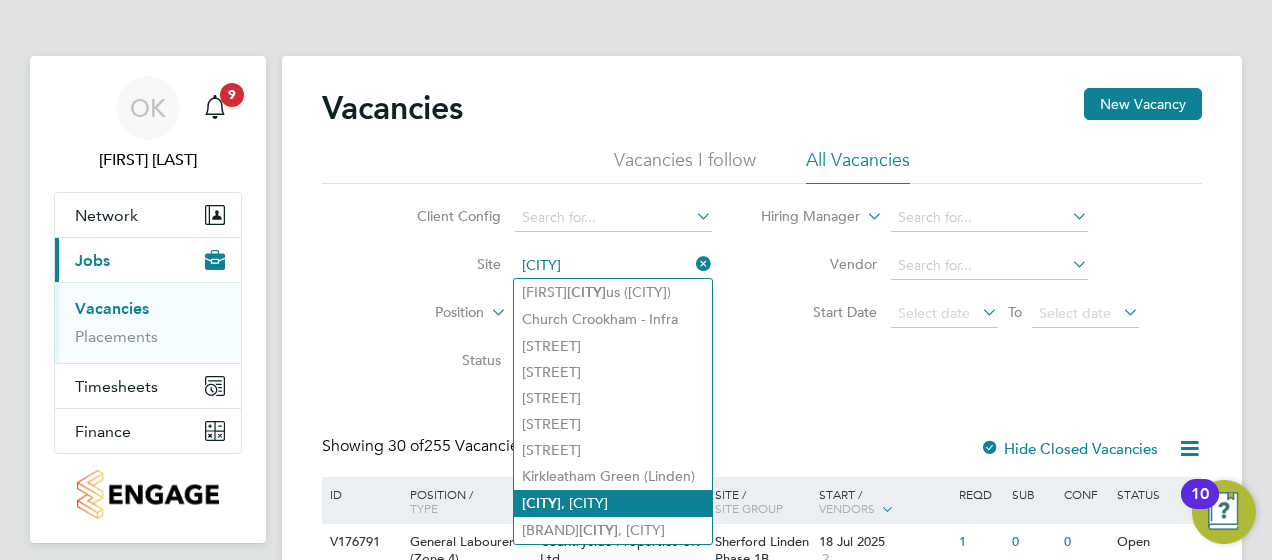 click on "Redhill, [CITY]" 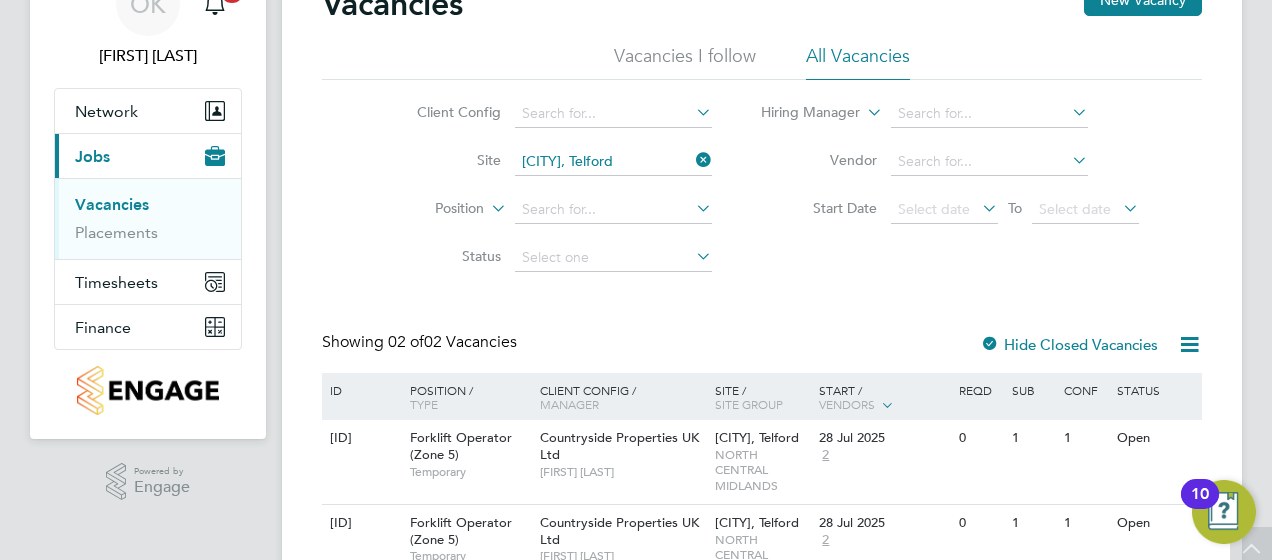 scroll, scrollTop: 4, scrollLeft: 0, axis: vertical 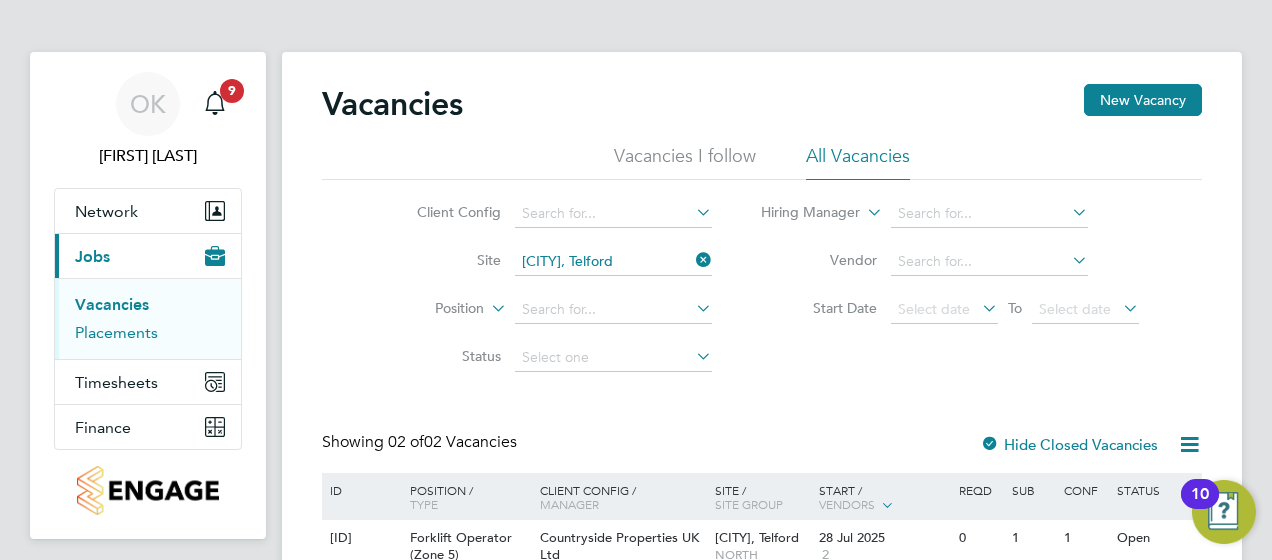 click on "Placements" at bounding box center [116, 332] 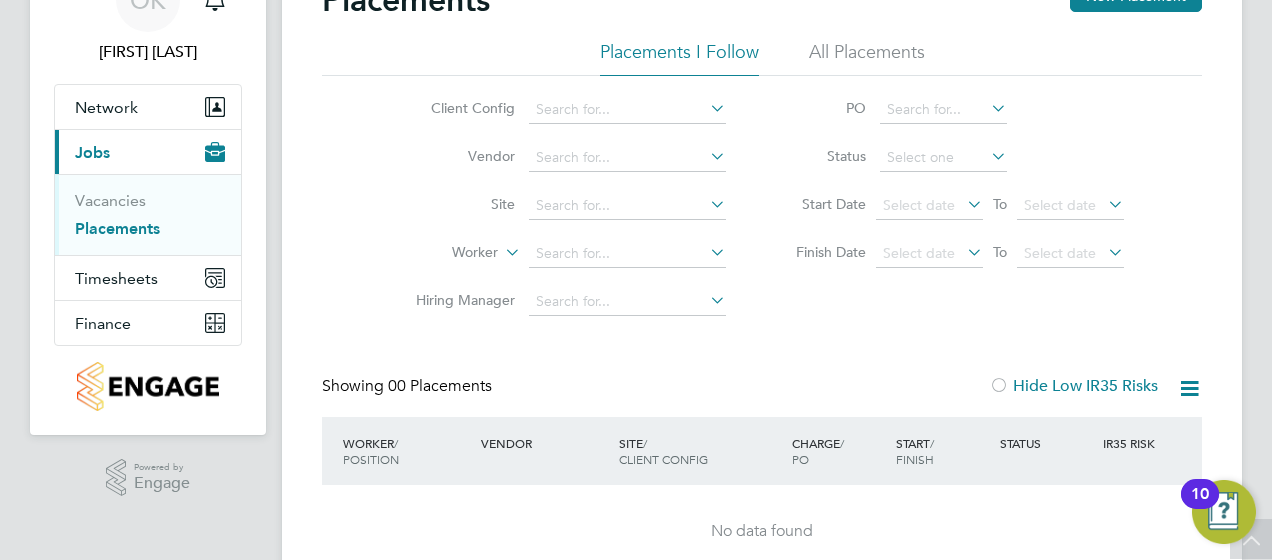 scroll, scrollTop: 18, scrollLeft: 0, axis: vertical 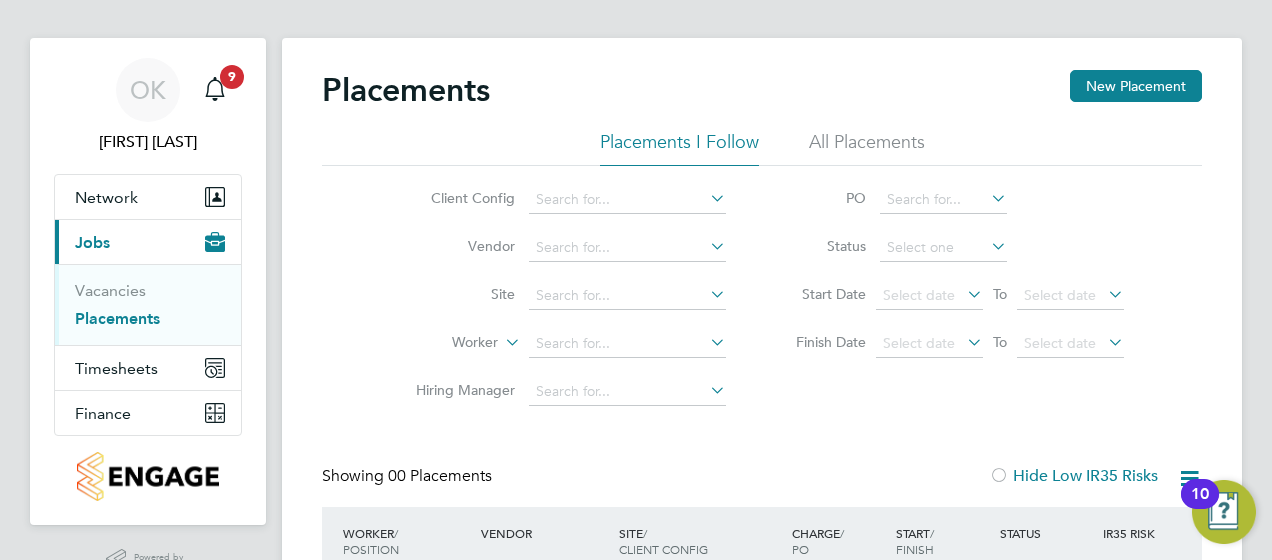 click on "All Placements" 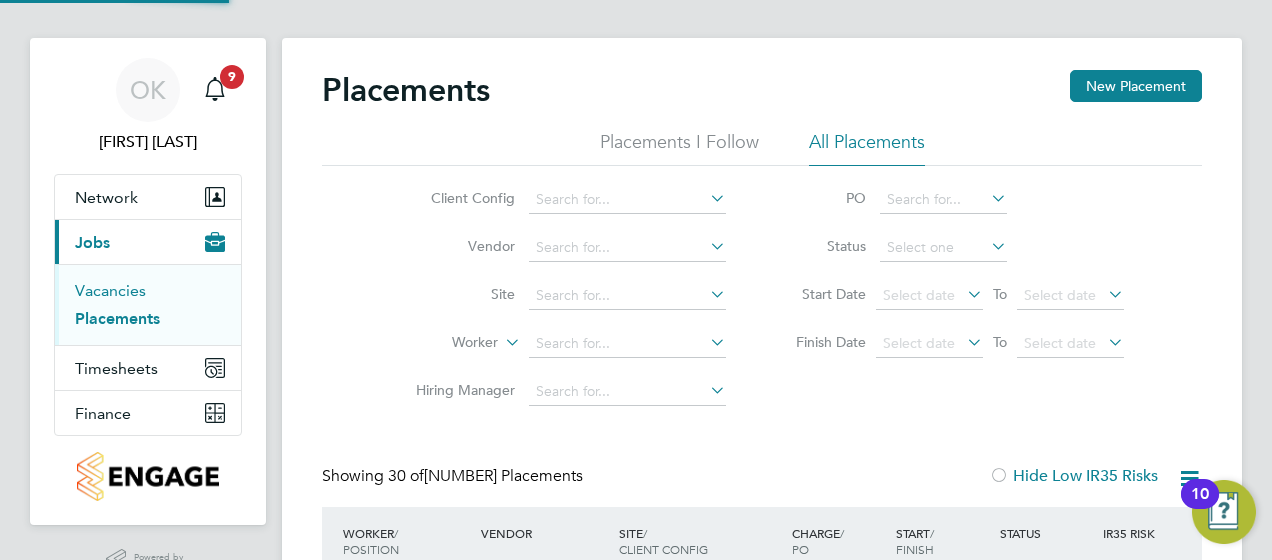 scroll, scrollTop: 10, scrollLeft: 10, axis: both 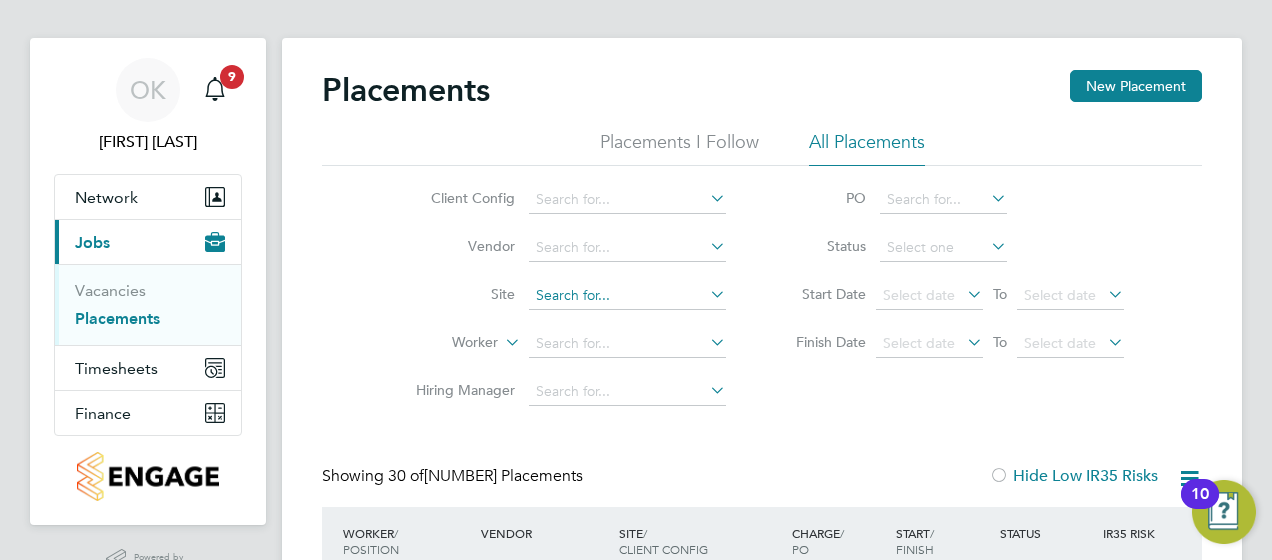 click 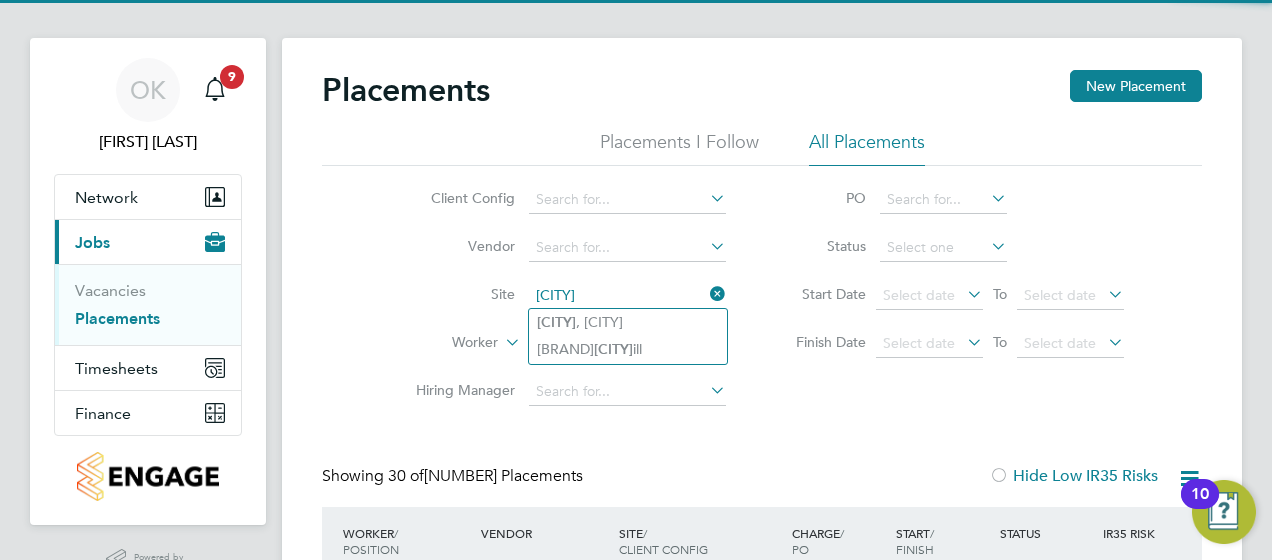 click on "Redhill, [CITY]" 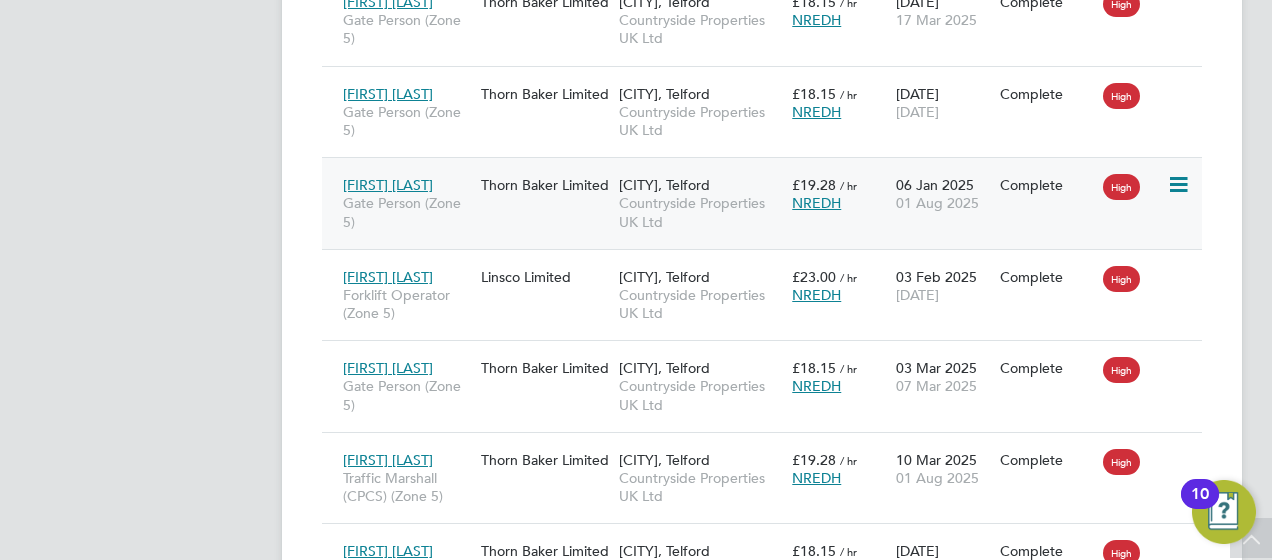 click 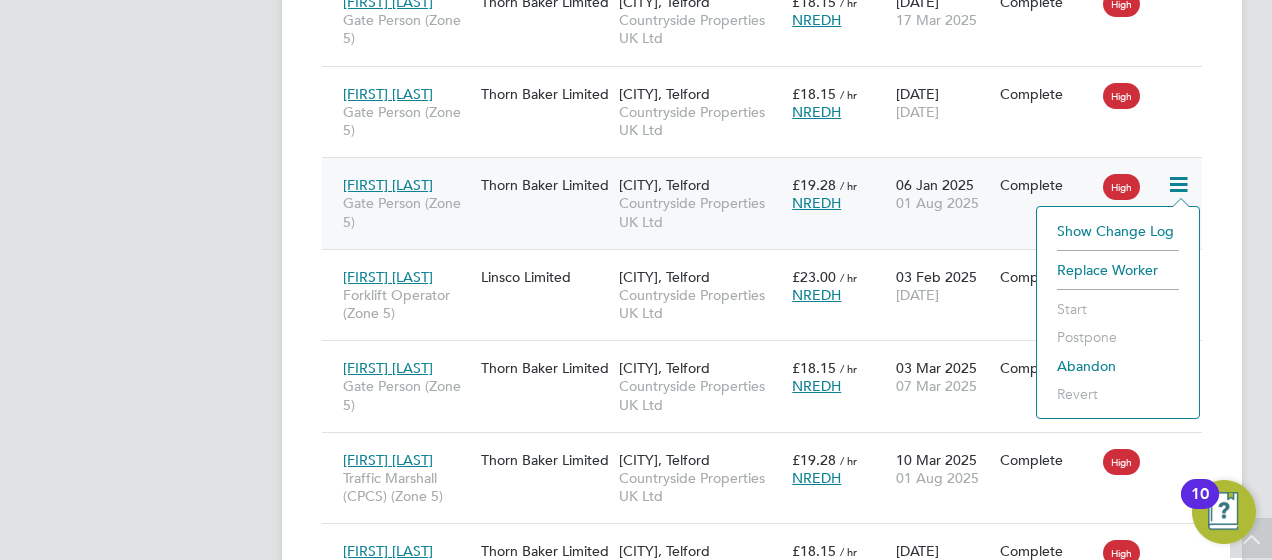 click on "[FIRST] [LAST] Gate Person (Zone 5) Thorn Baker Limited Redhill, Telford Countryside Properties UK Ltd £19.28   / hr NREDH 06 Jan 2025 01 Aug 2025 Complete High" 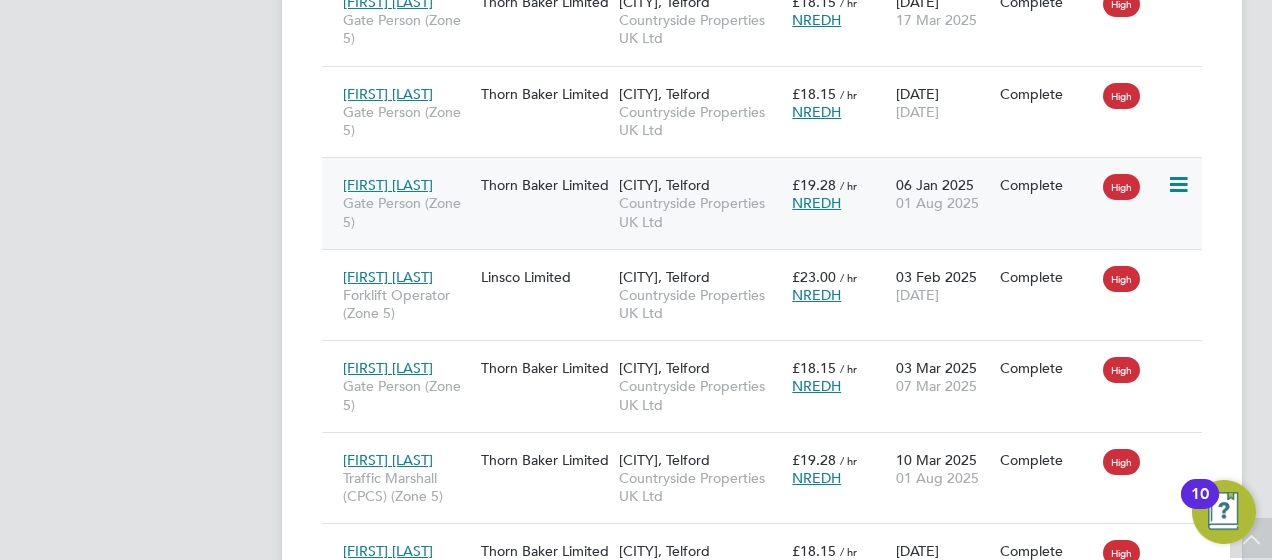click on "[FIRST] [LAST]" 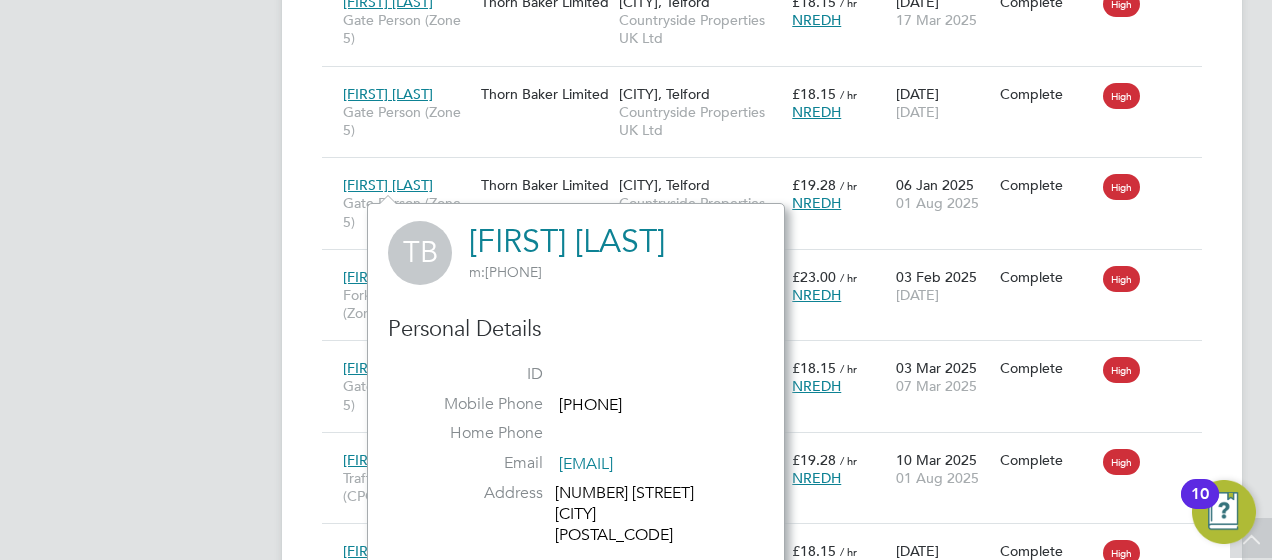 click on "OK   [FIRST] [LAST]   Notifications
9   Applications:   Network
Team Members   Sites   Workers   Current page:   Jobs
Vacancies   Placements   Timesheets
Timesheets   Expenses   Finance
Invoices & Credit Notes
.st0{fill:#C0C1C2;}
Powered by Engage" at bounding box center [148, 1080] 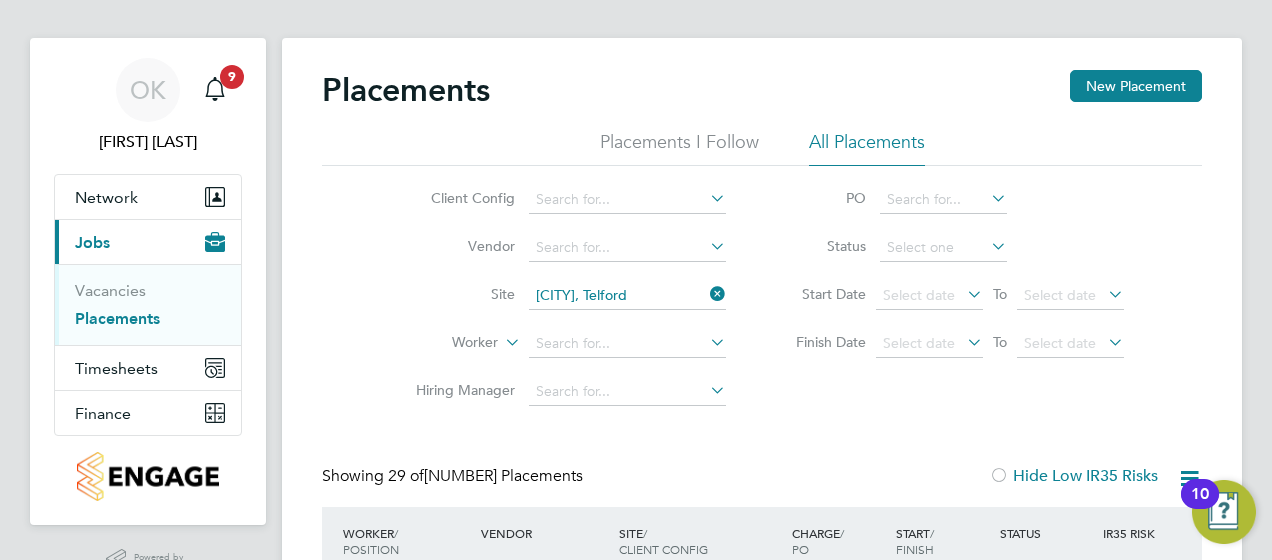 click 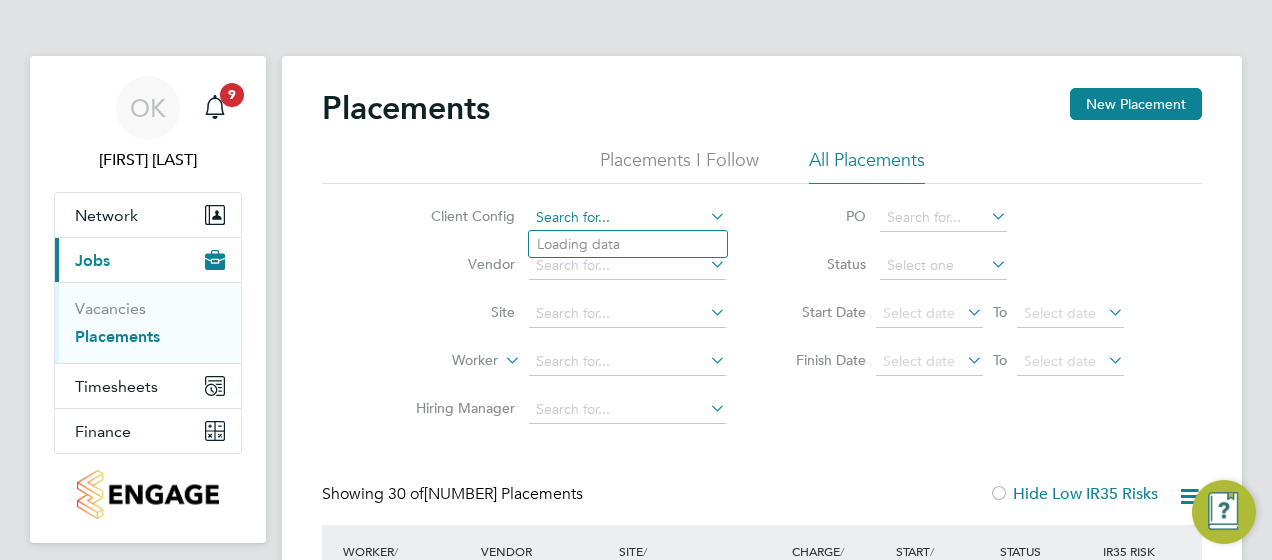 click 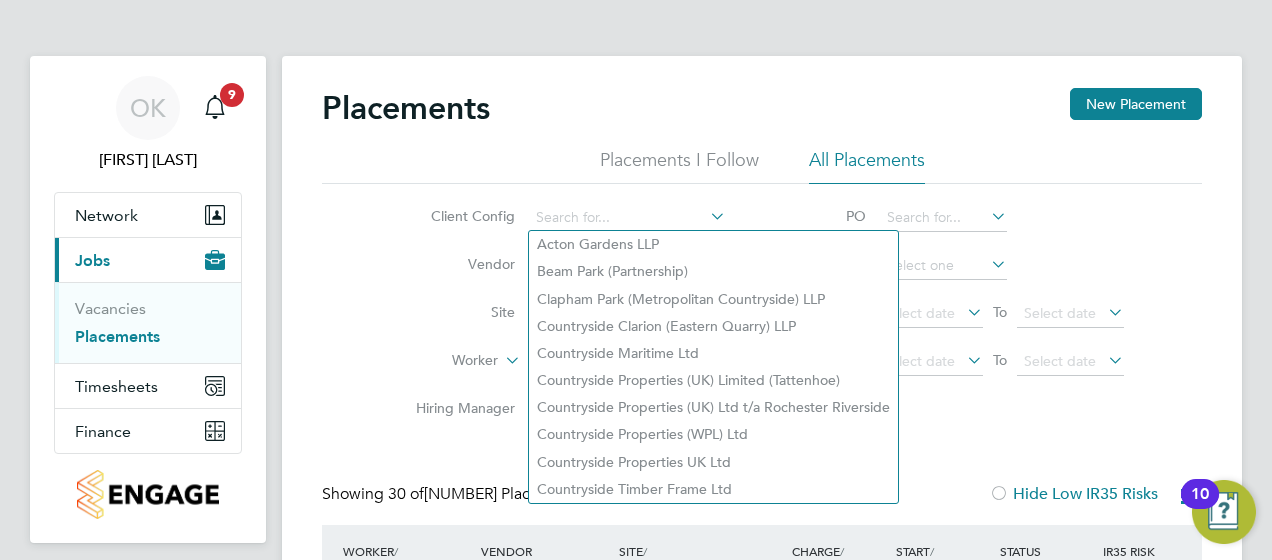 click on "PO" 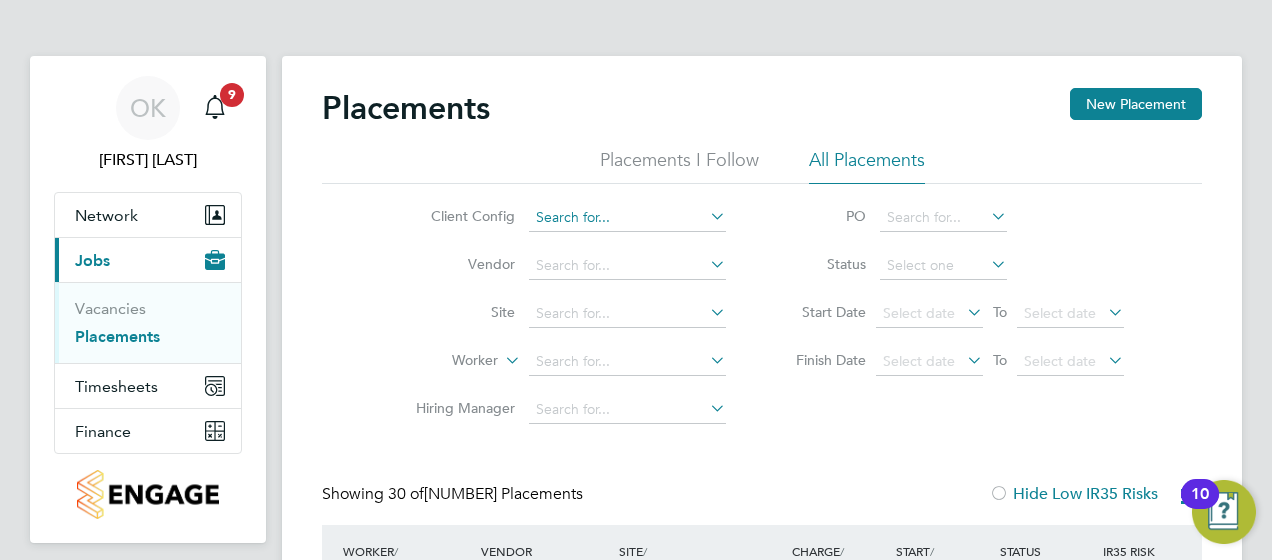 click 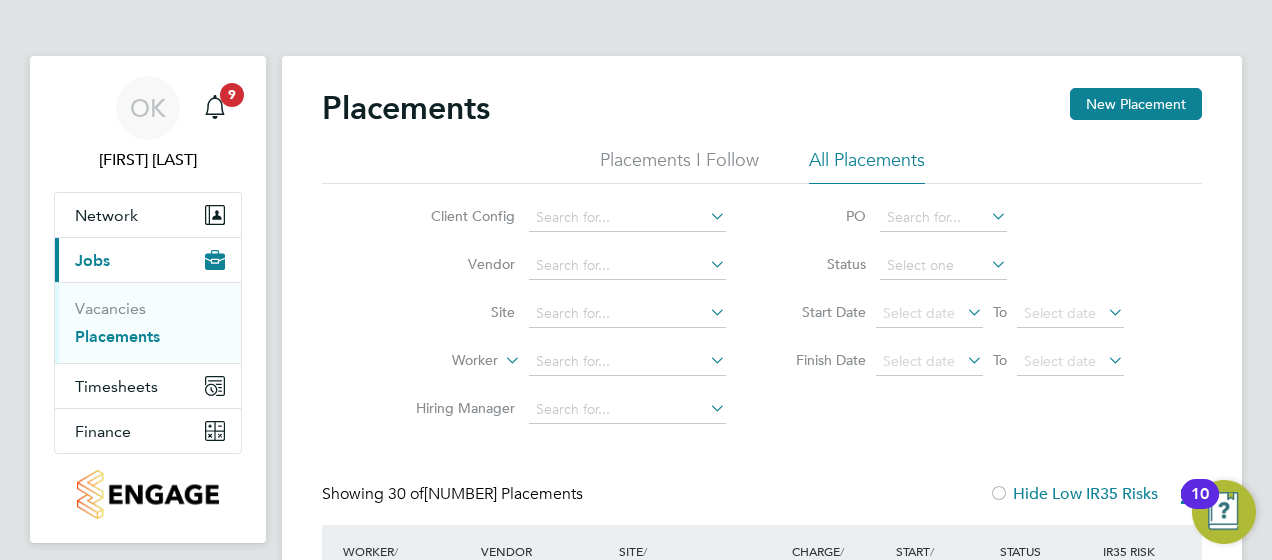 click on "PO" 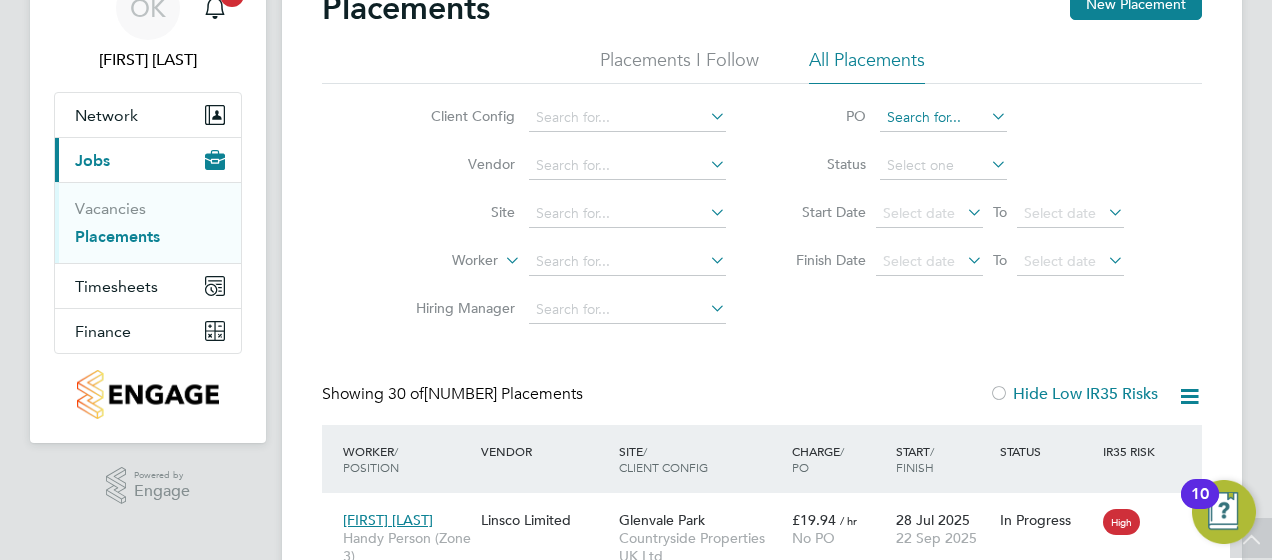click 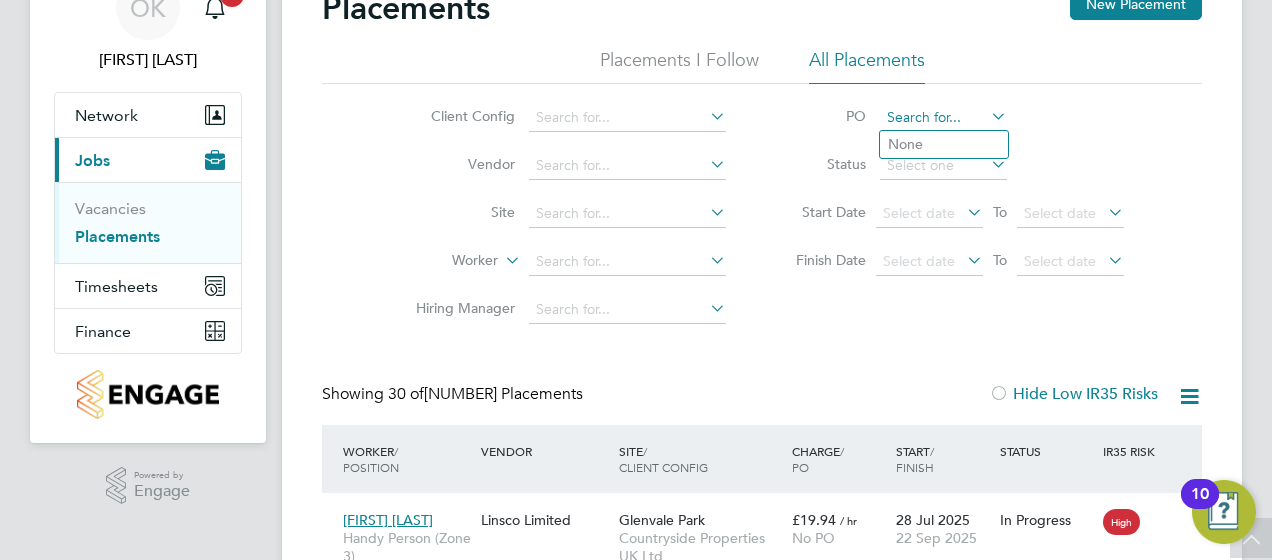 paste on "[ID]" 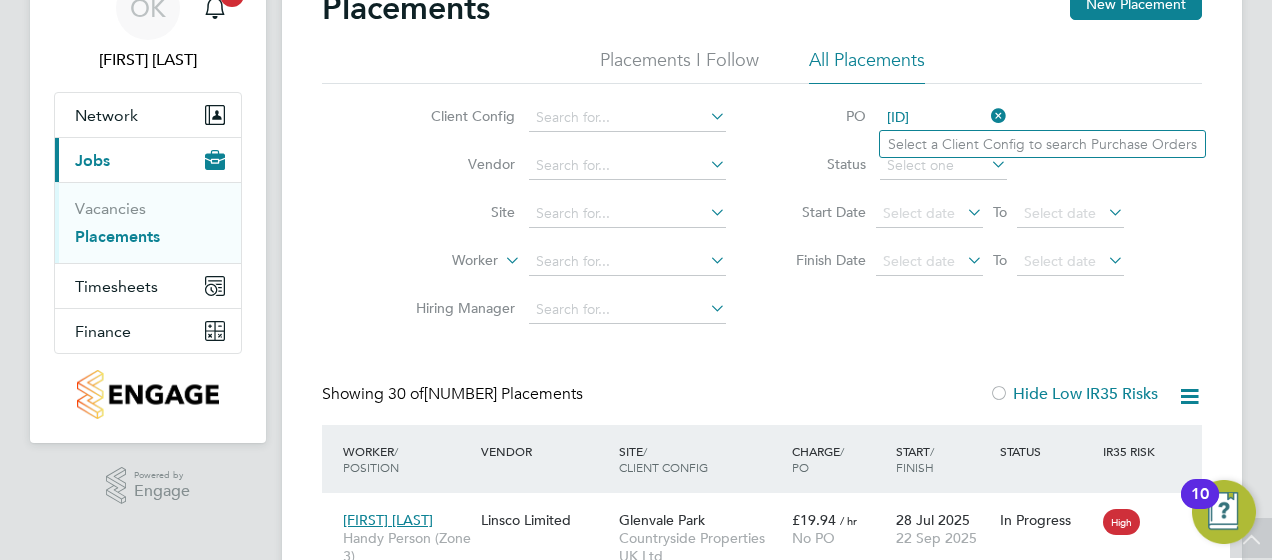 type on "[ID]" 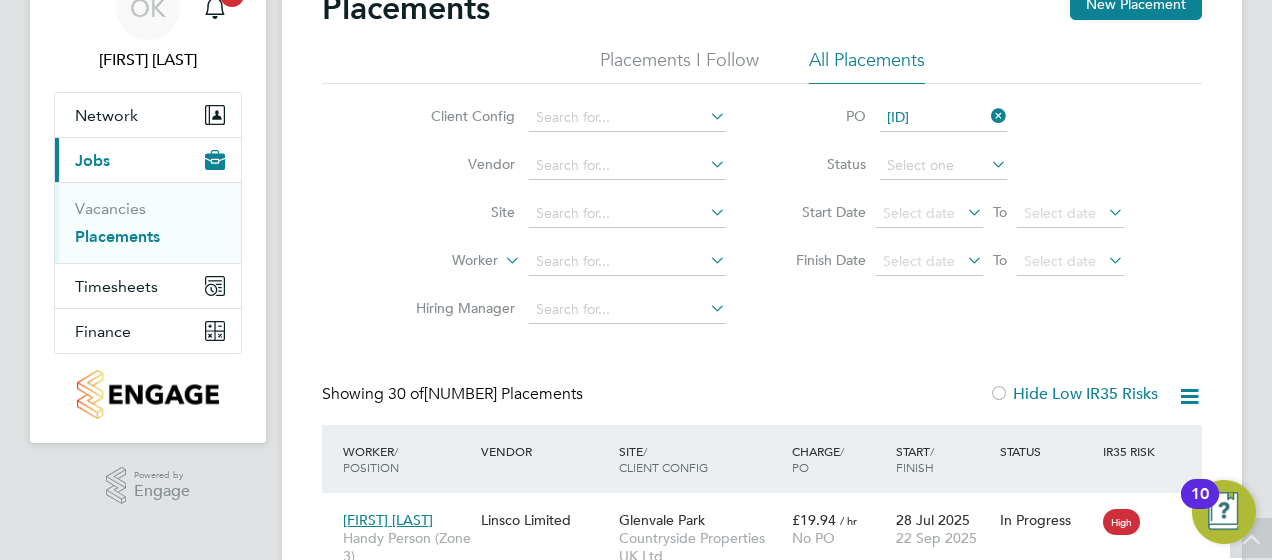 click on "Select a Client Config to search Purchase Orders" 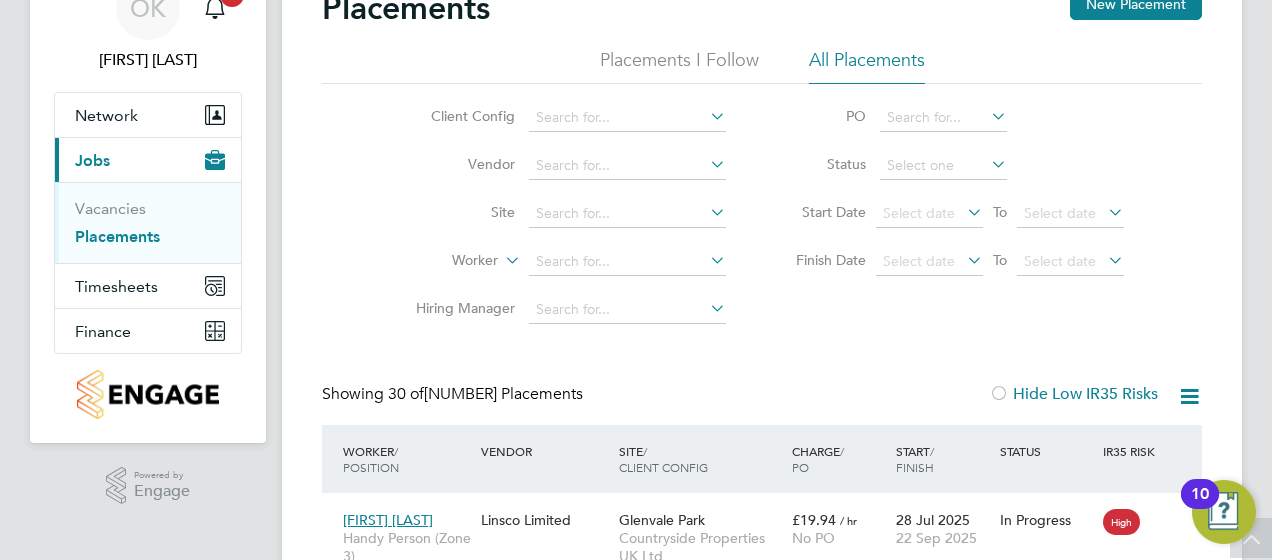 click on "PO" 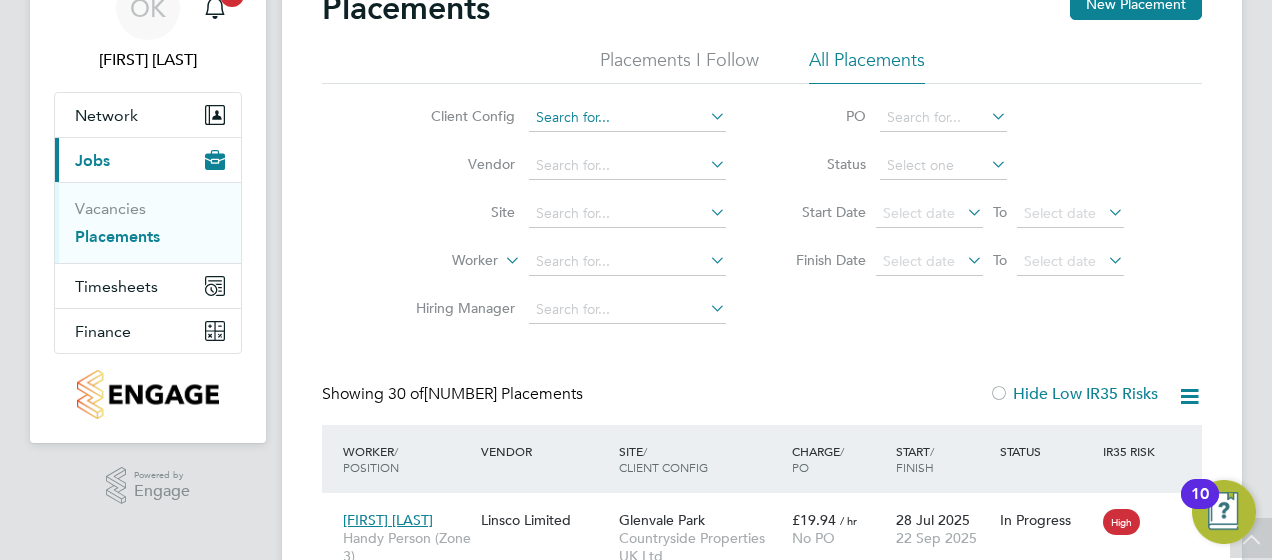 click 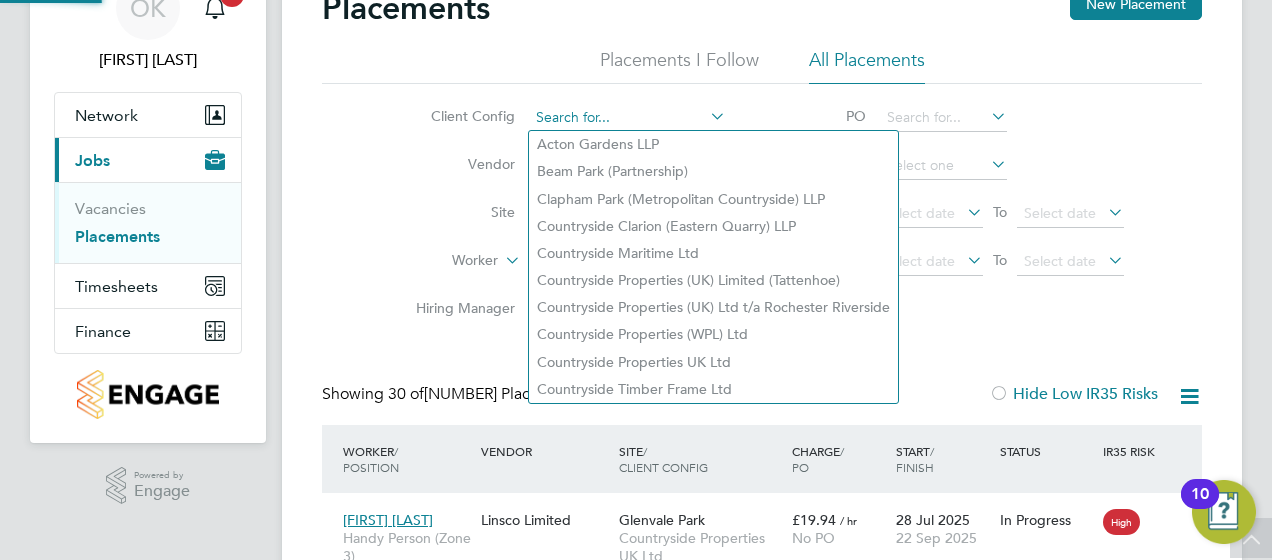 paste on "[ID]" 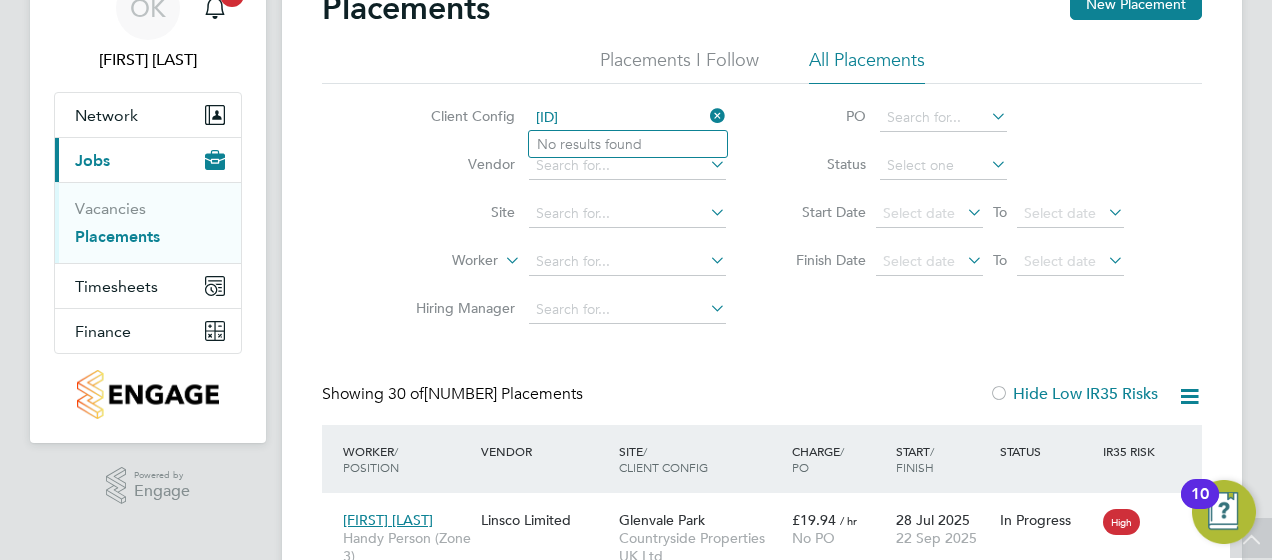 type on "[ID]" 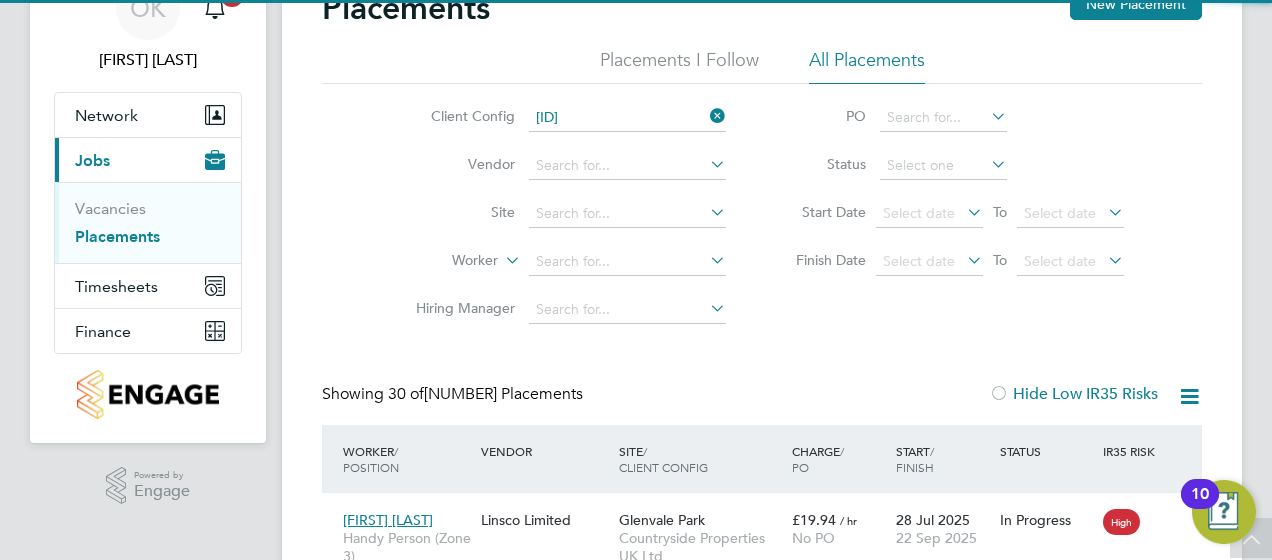 type 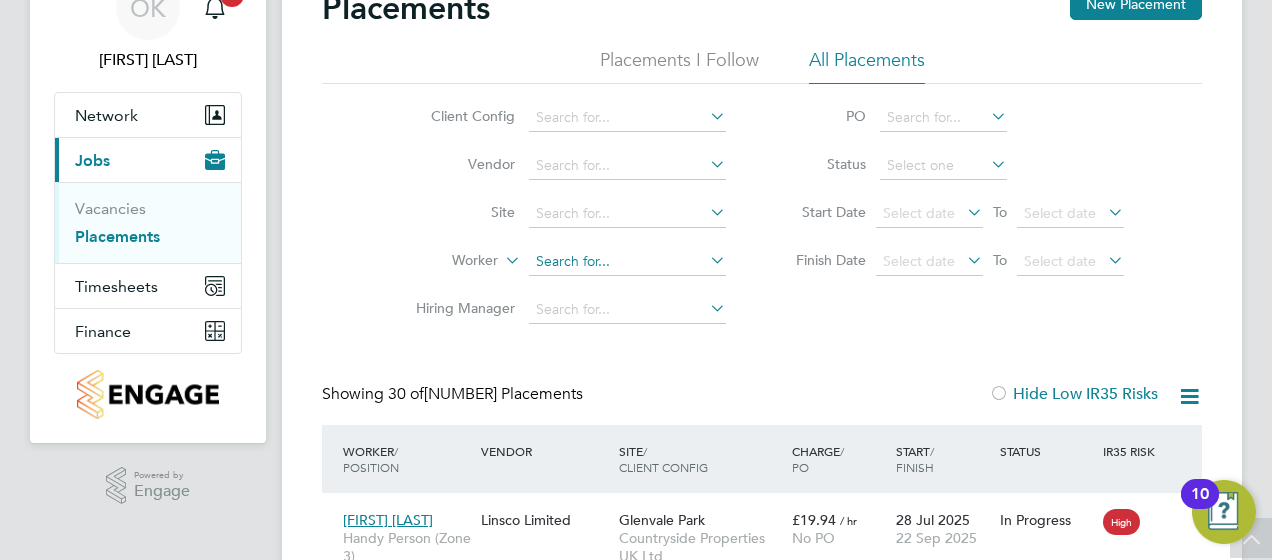 click 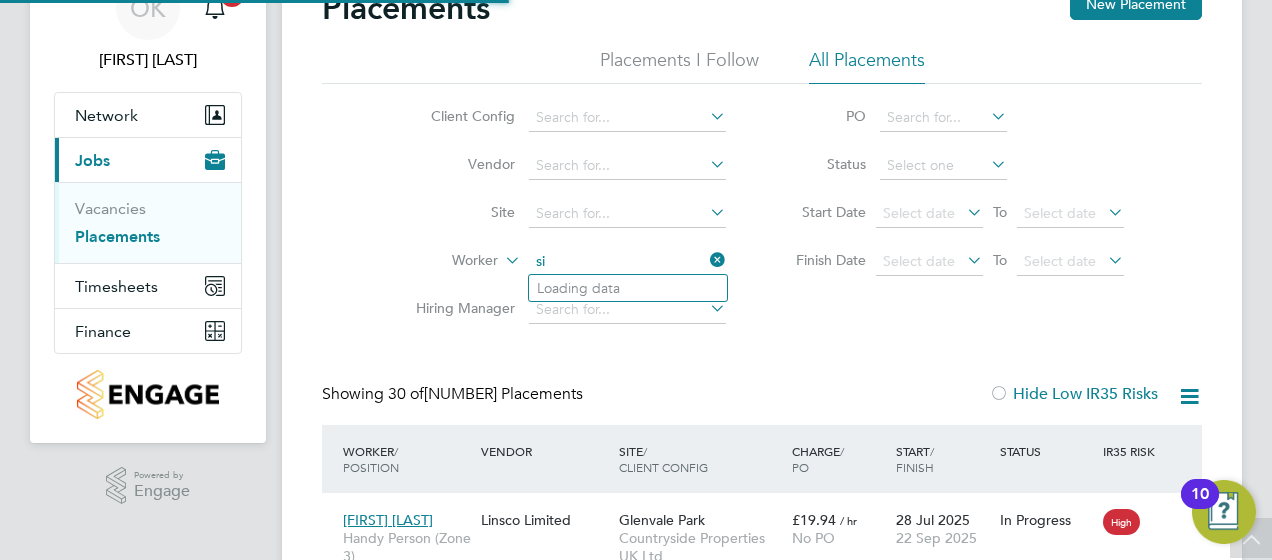 type on "s" 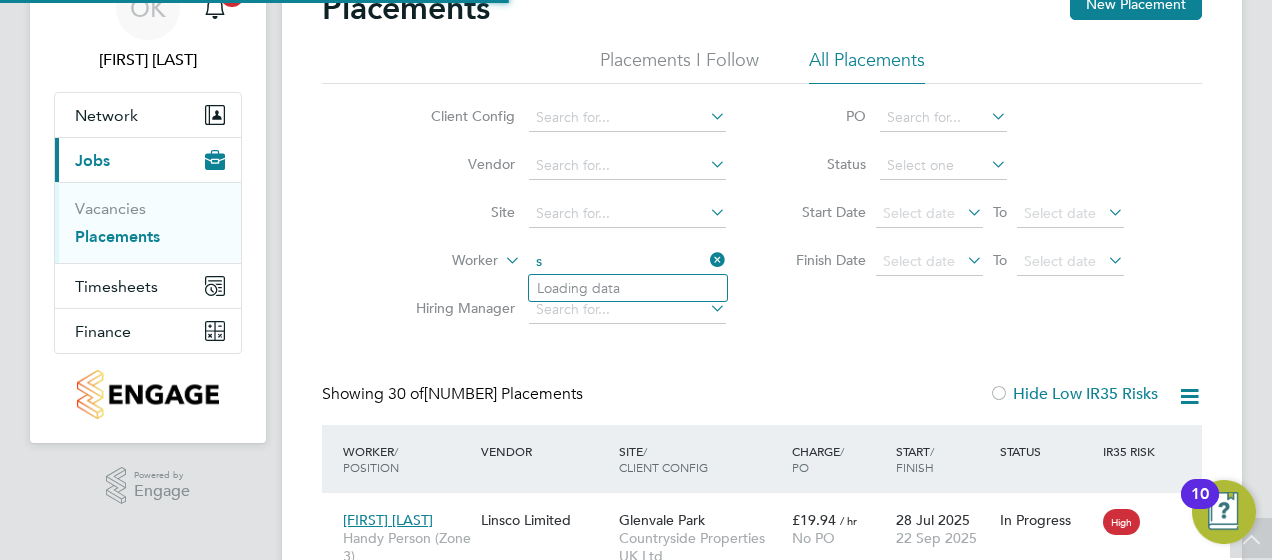 type 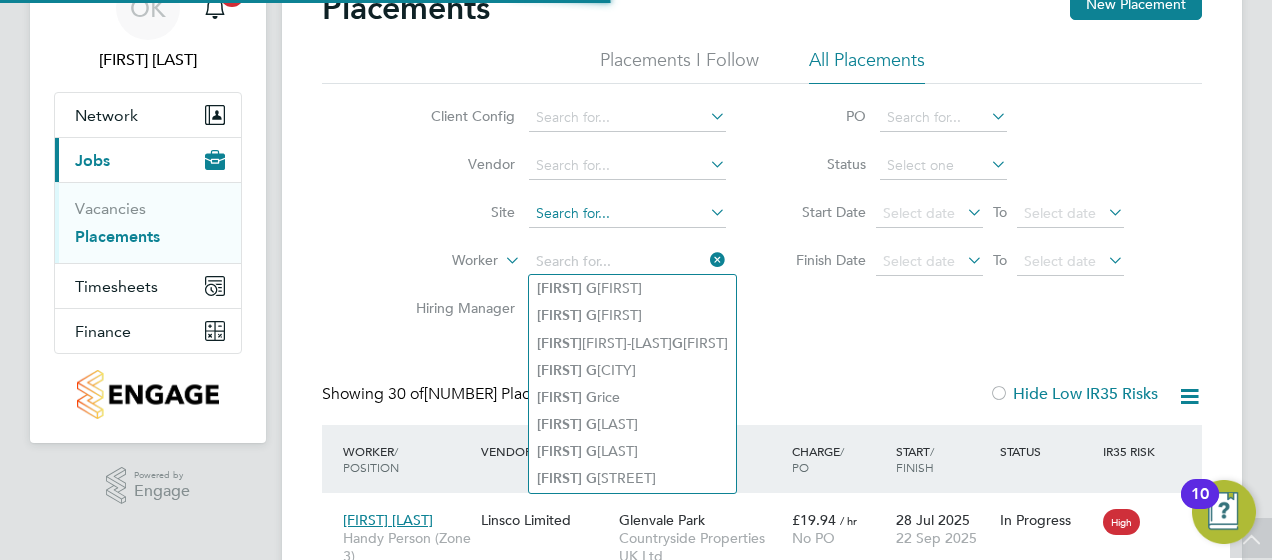 click 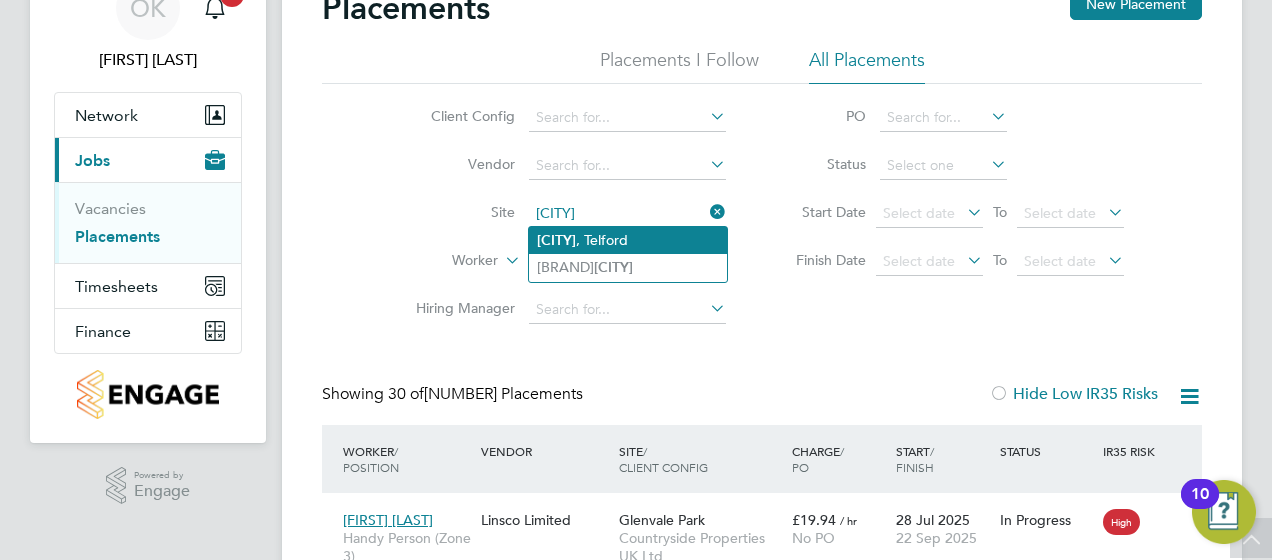 click on "[CITY] , [CITY]" 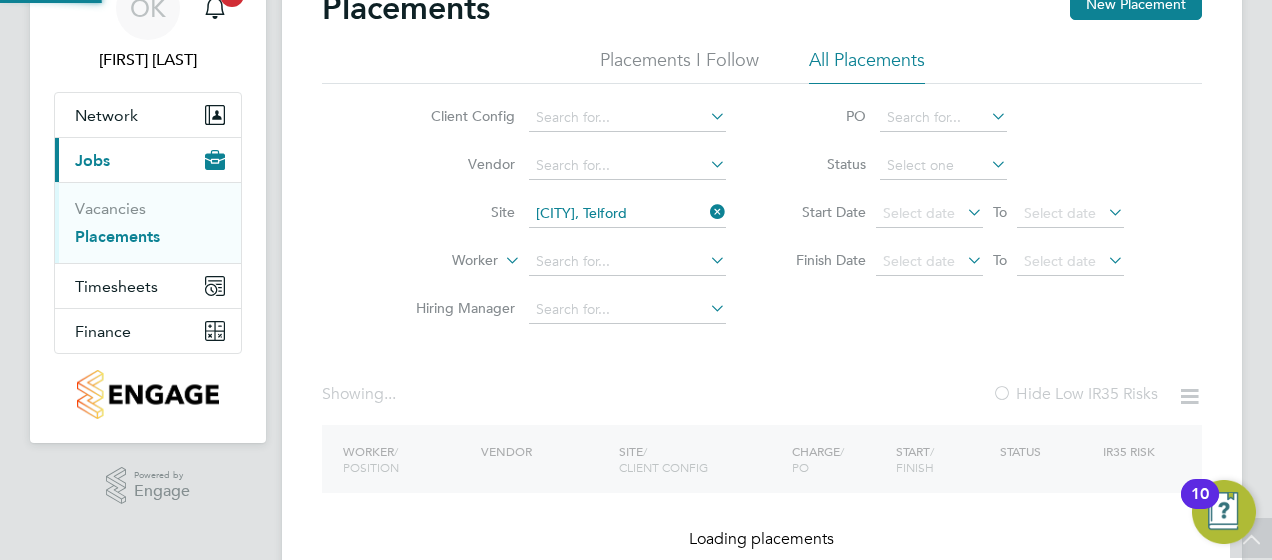 scroll, scrollTop: 0, scrollLeft: 0, axis: both 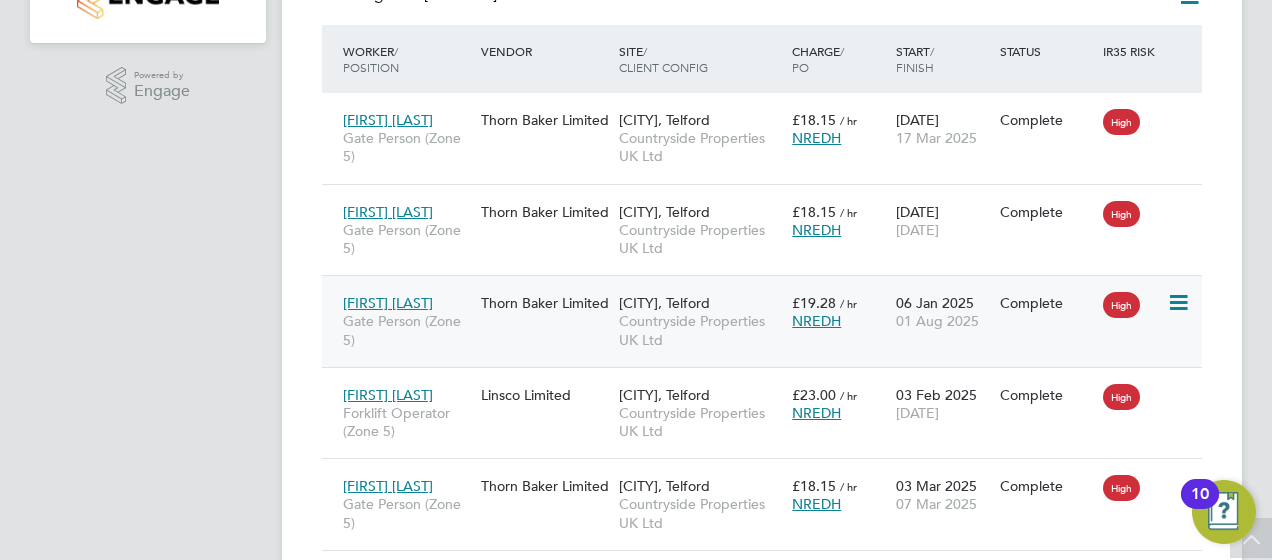 click on "[FIRST] [LAST]" 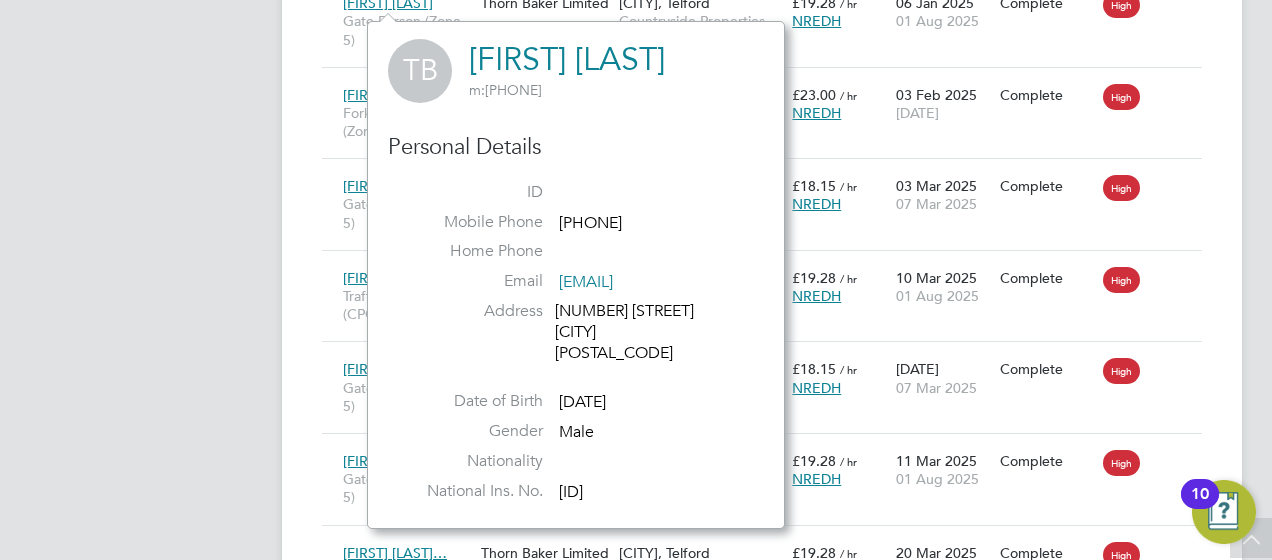 click on "OK   [FIRST] [LAST]   Notifications
9   Applications:   Network
Team Members   Sites   Workers   Current page:   Jobs
Vacancies   Placements   Timesheets
Timesheets   Expenses   Finance
Invoices & Credit Notes
.st0{fill:#C0C1C2;}
Powered by Engage" at bounding box center (148, 898) 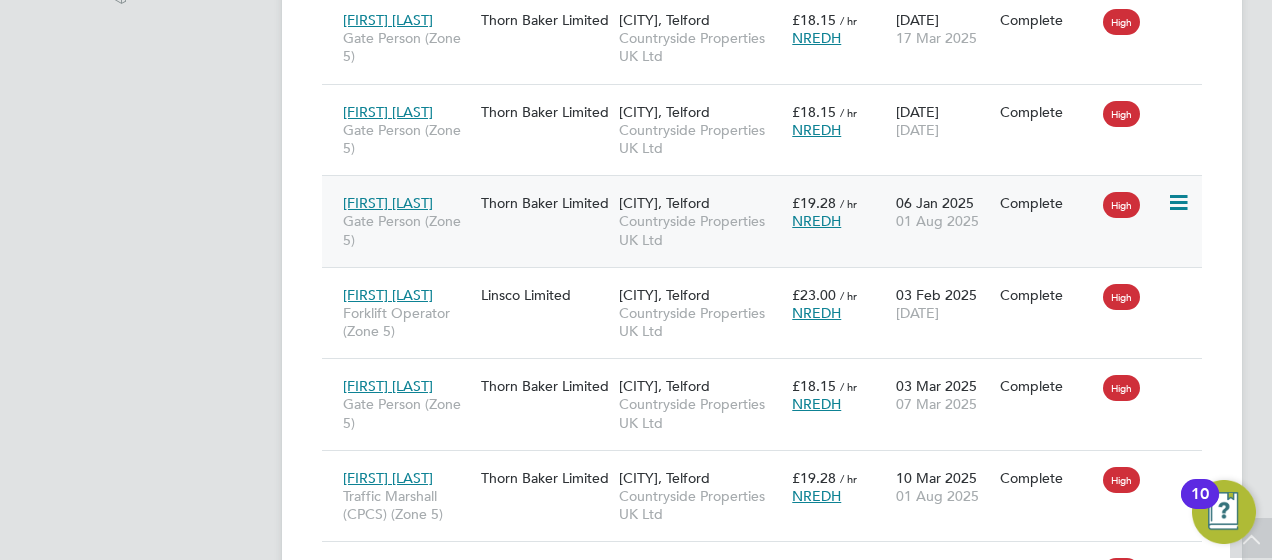click on "Thorn Baker Limited" 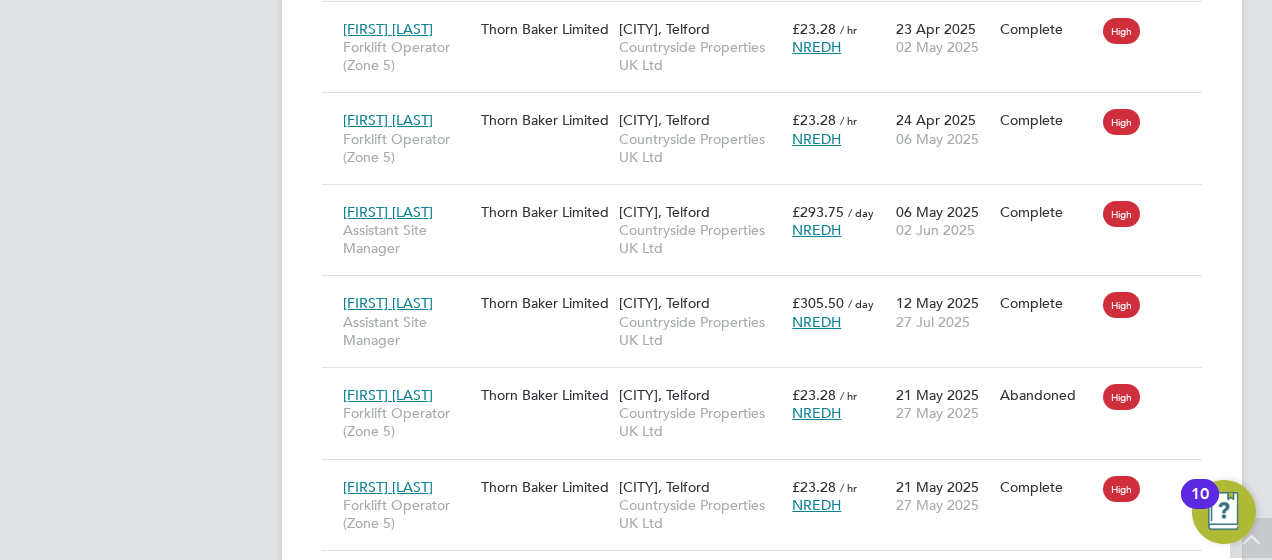 scroll, scrollTop: 1700, scrollLeft: 0, axis: vertical 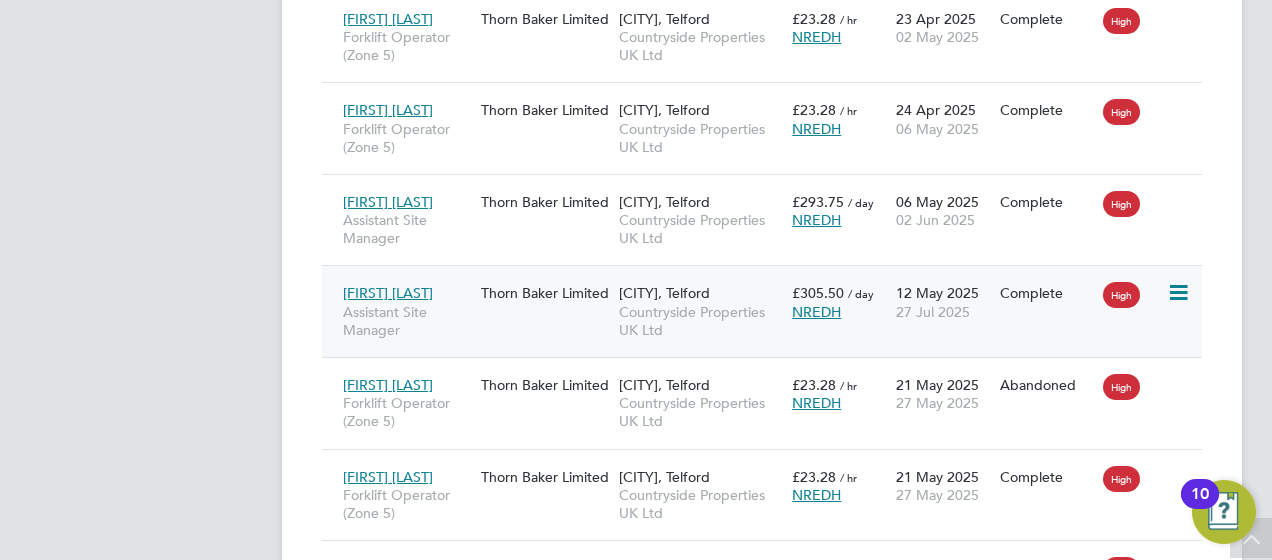 click on "[FIRST] [LAST]" 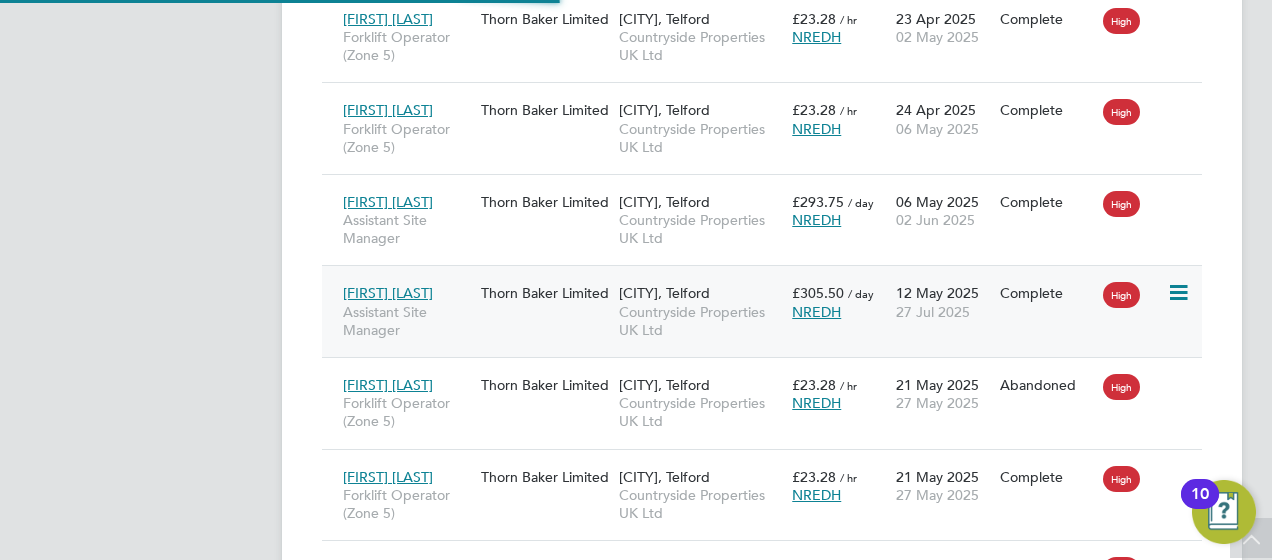scroll, scrollTop: 10, scrollLeft: 10, axis: both 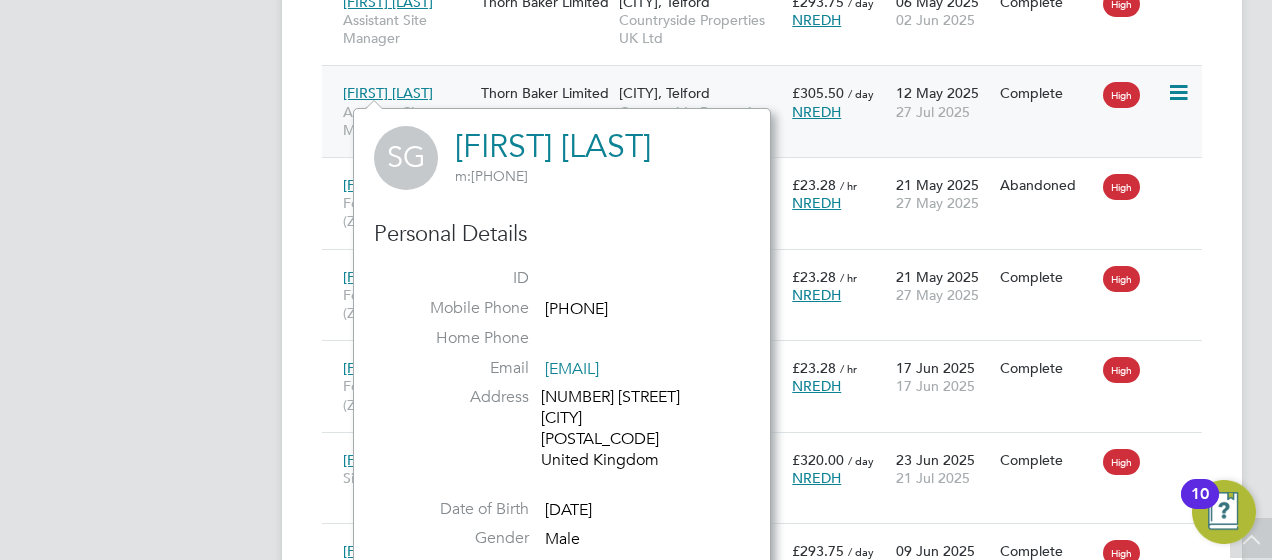 click on "Thorn Baker Limited" 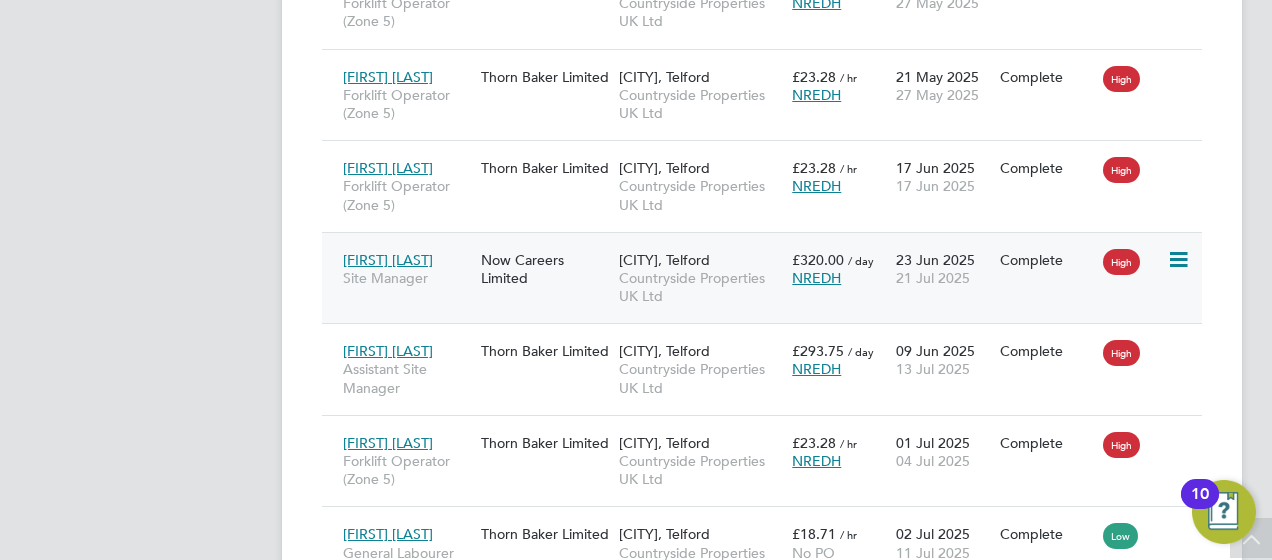 scroll, scrollTop: 2200, scrollLeft: 0, axis: vertical 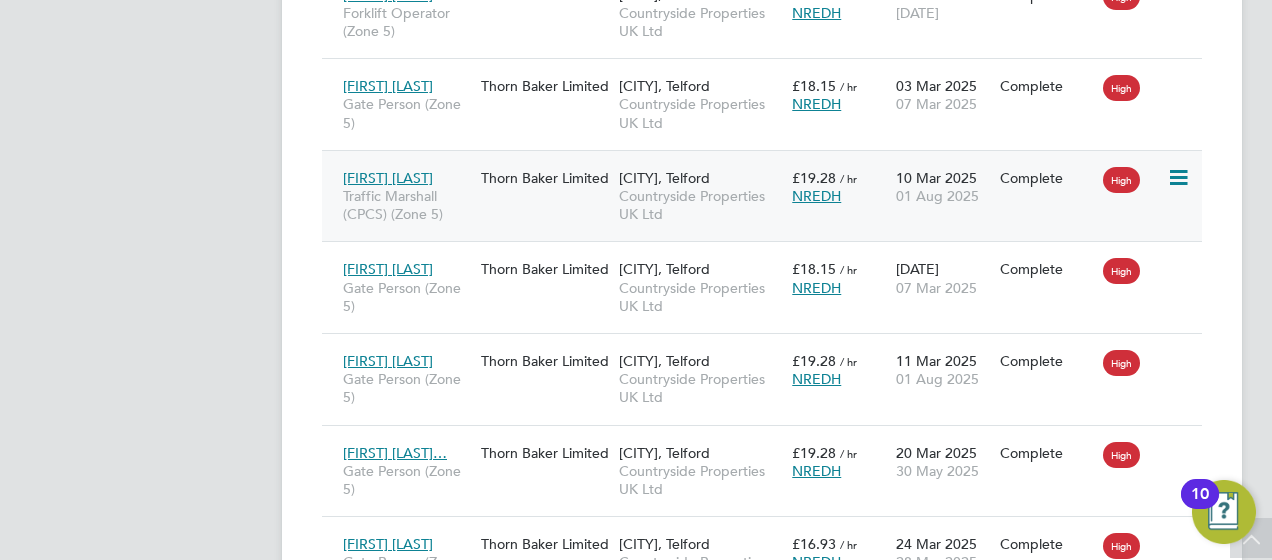 click 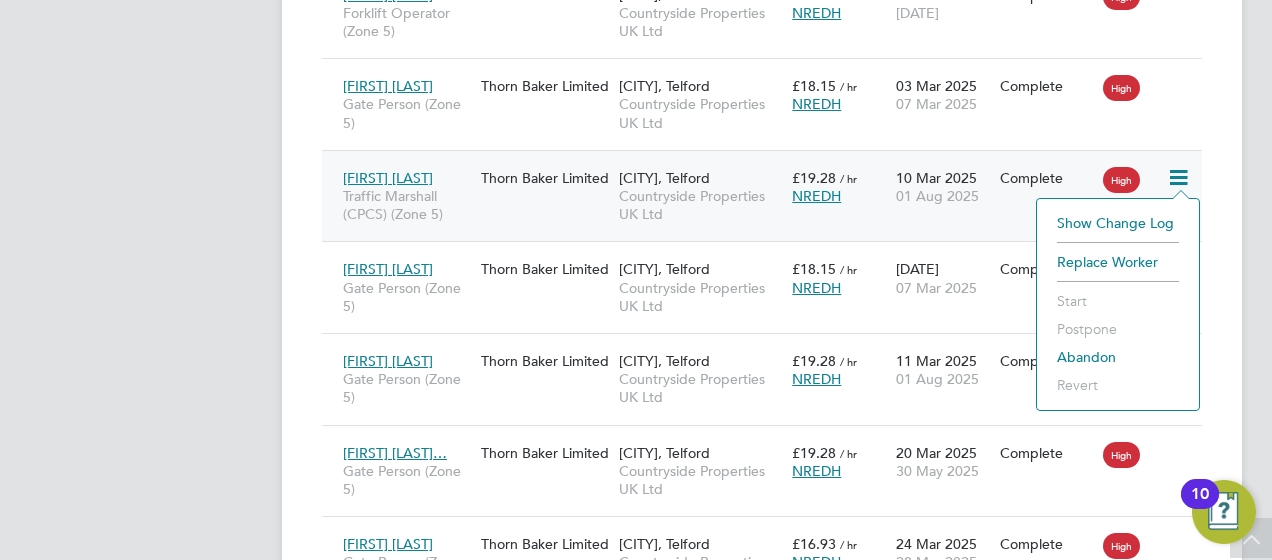 click on "Complete" 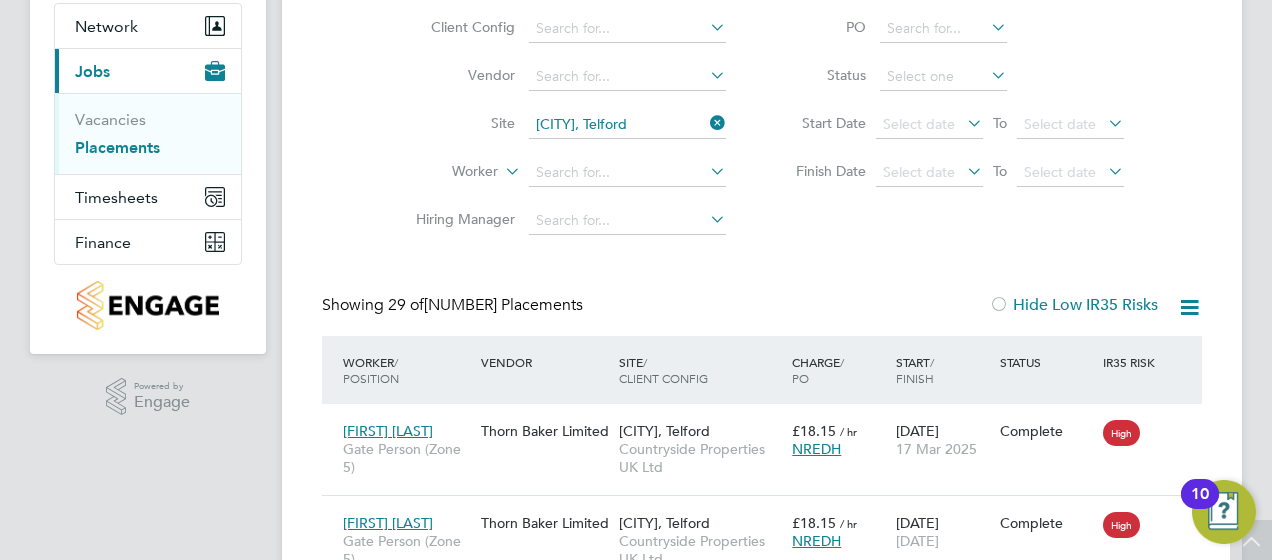 scroll, scrollTop: 0, scrollLeft: 0, axis: both 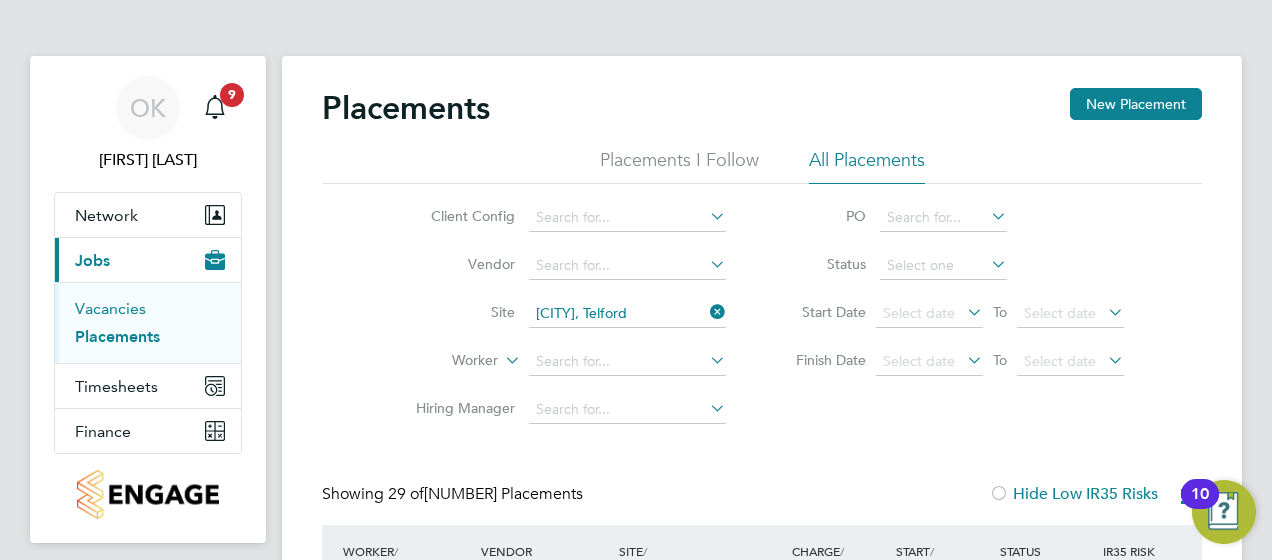 click on "Vacancies" at bounding box center (110, 308) 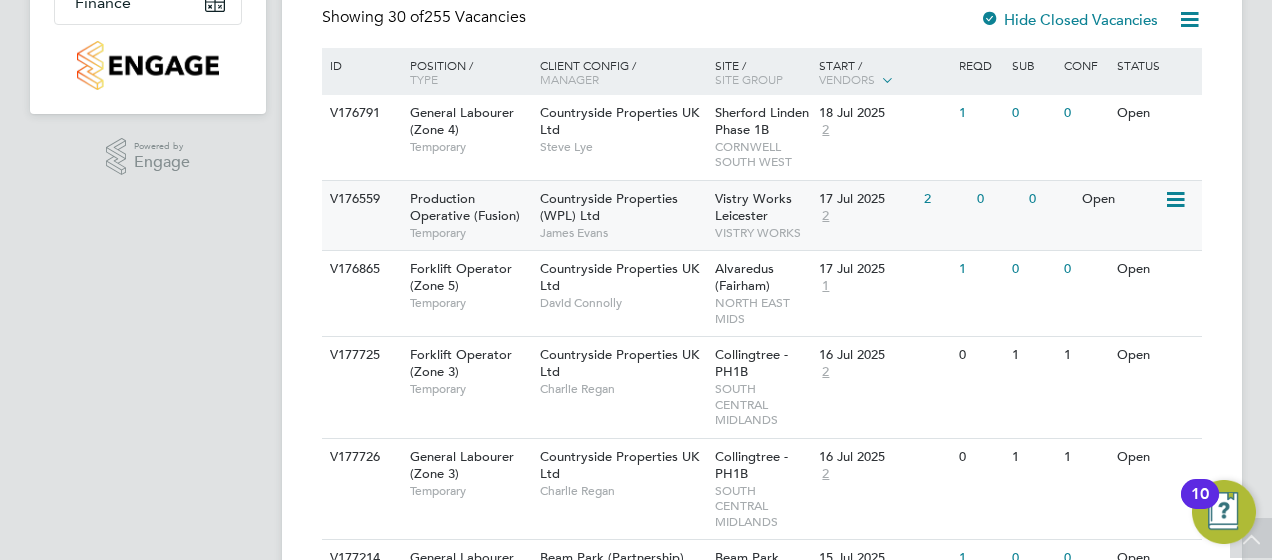 scroll, scrollTop: 129, scrollLeft: 0, axis: vertical 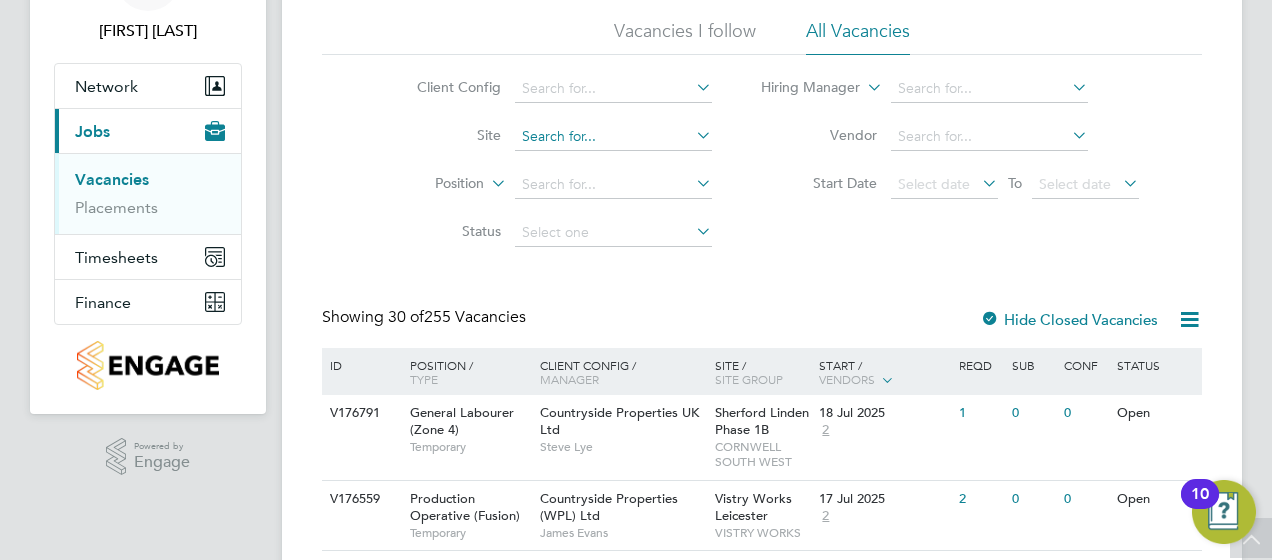 click 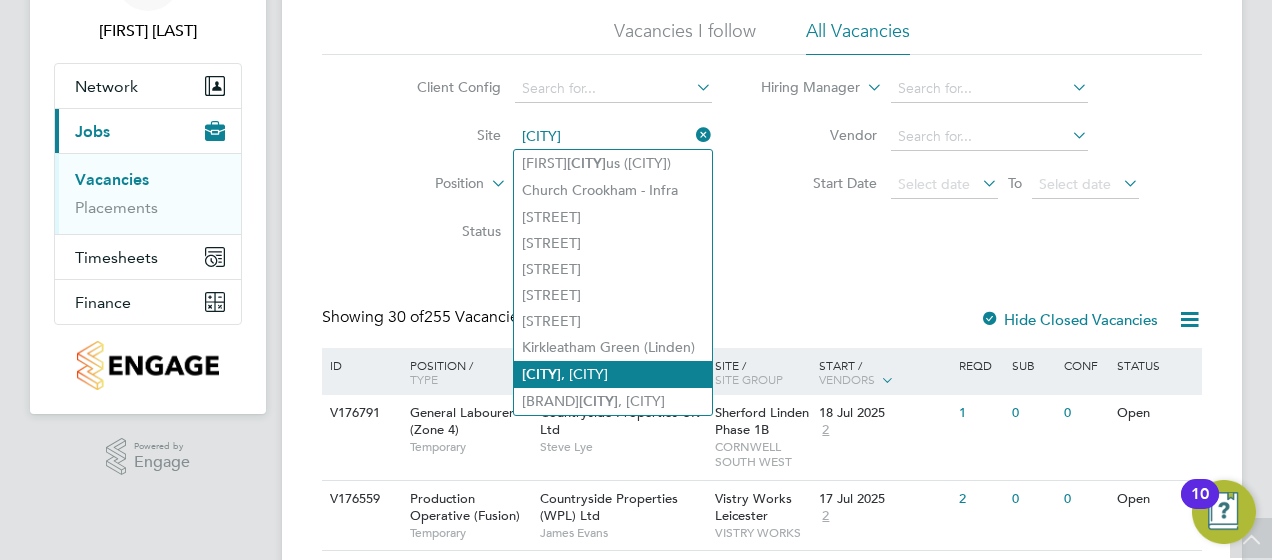 click on "Redhill, [CITY]" 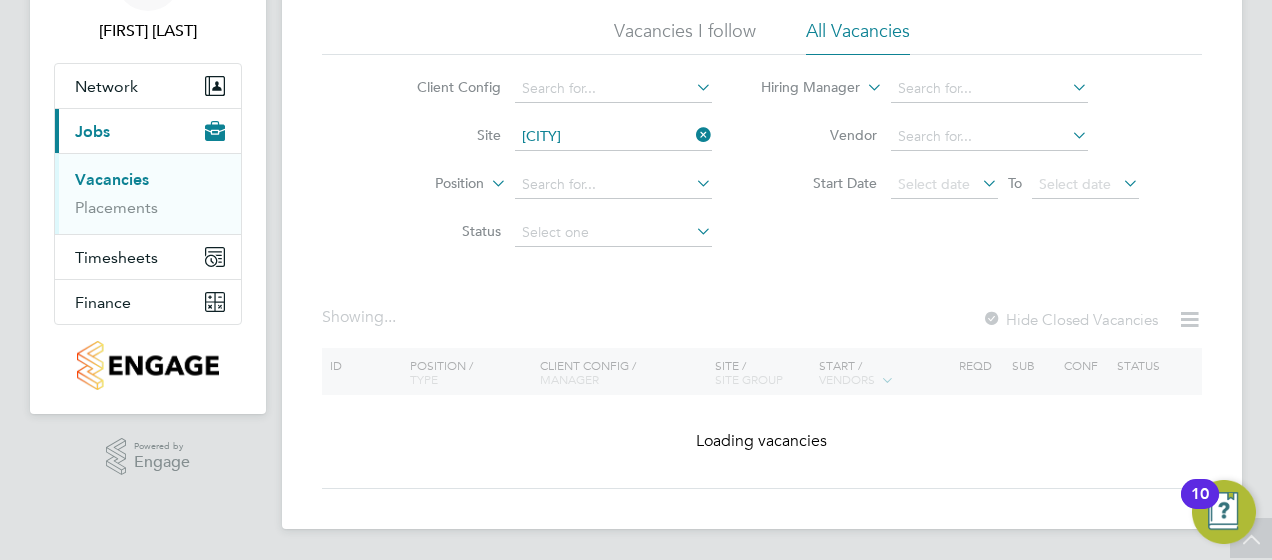 type on "[CITY], Telford" 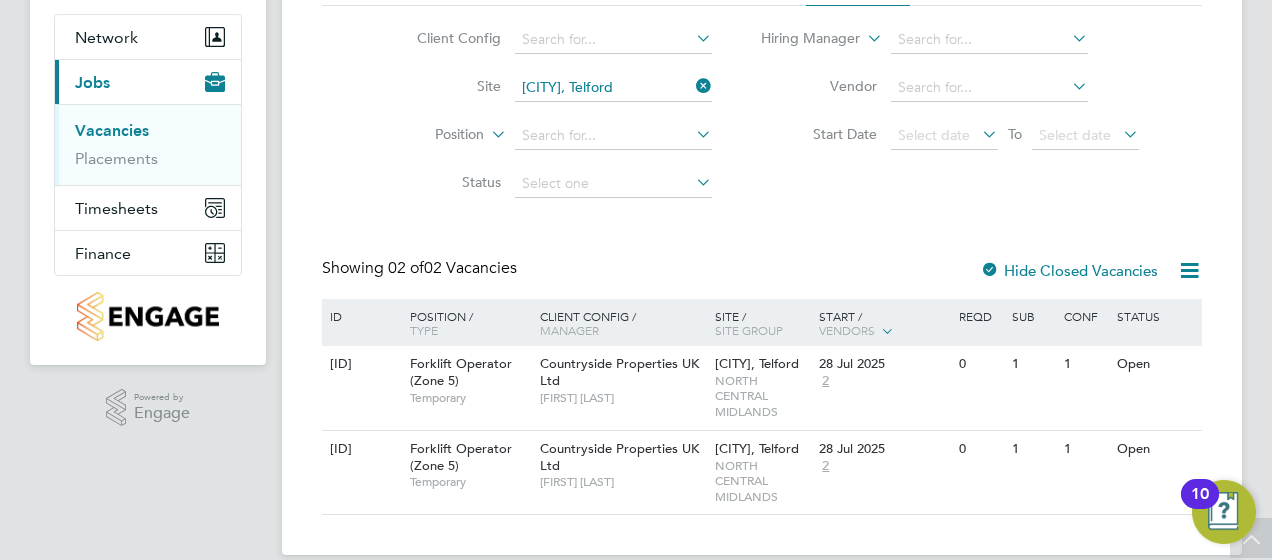 scroll, scrollTop: 204, scrollLeft: 0, axis: vertical 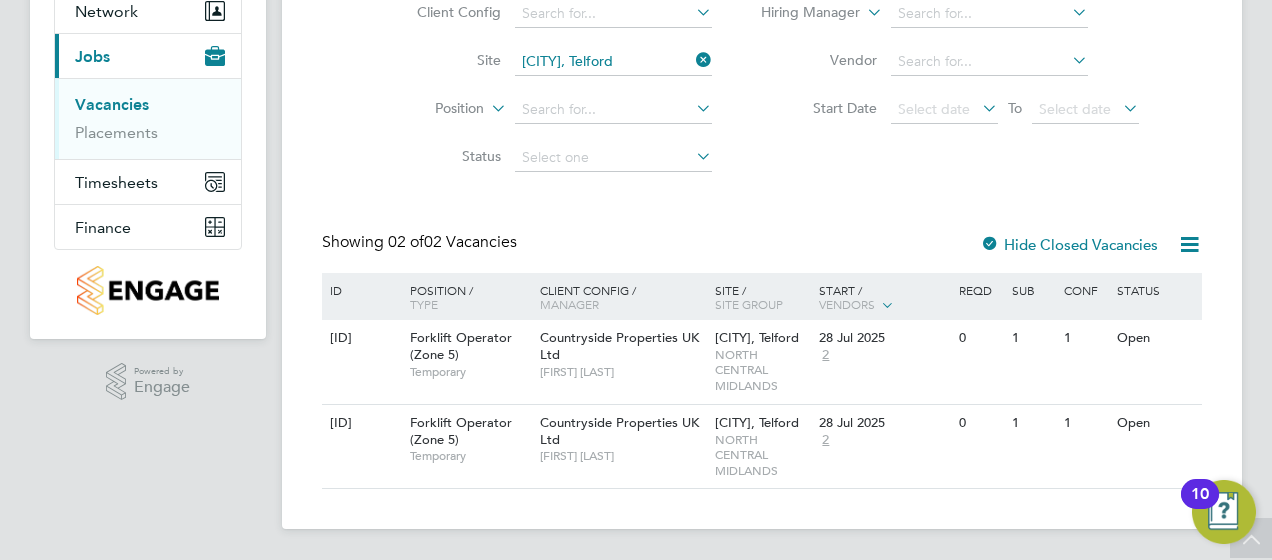 click on "Client Config     Site   Redhill, Telford   Position     Status   Hiring Manager     Vendor   Start Date
Select date
To
Select date
Showing   02 of  02 Vacancies Hide Closed Vacancies ID  Position / Type   Client Config / Manager Site / Site Group Start / Vendors   Reqd Sub Conf Status V177448 Forklift Operator (Zone 5)   Temporary Countryside Properties UK Ltd   [FIRST] [LAST] Redhill, Telford   NORTH CENTRAL MIDLANDS 28 Jul 2025 2 0 1 1 Open V158252 Forklift Operator (Zone 5)   Temporary Countryside Properties UK Ltd   [FIRST] [LAST] Redhill, Telford   NORTH CENTRAL MIDLANDS 28 Jul 2025 2 0 1 1 Open Show  30  more" 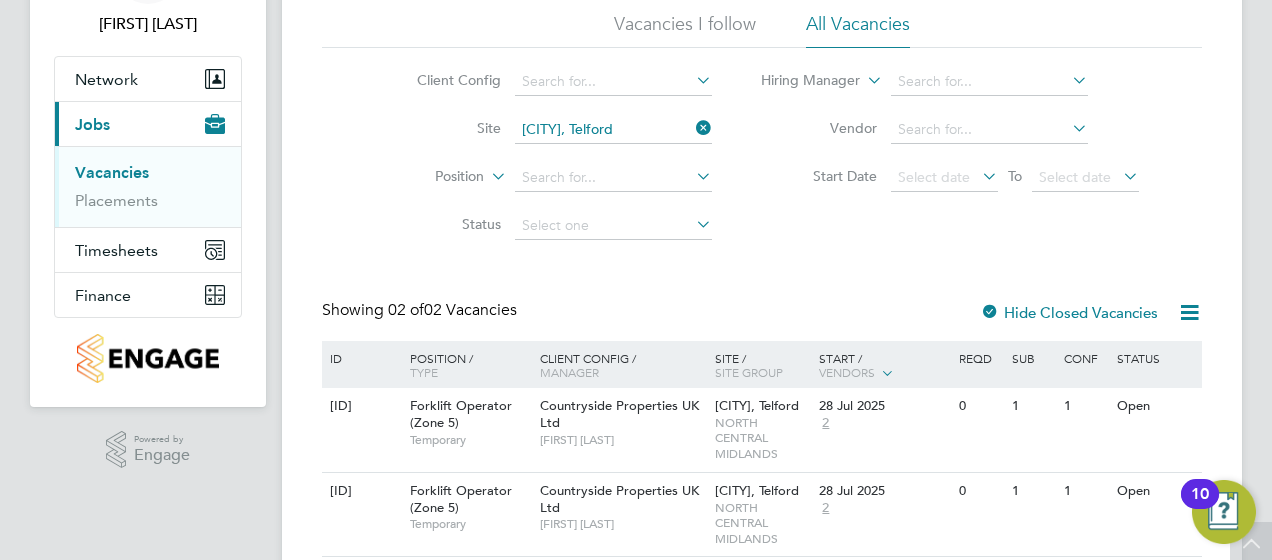 scroll, scrollTop: 0, scrollLeft: 0, axis: both 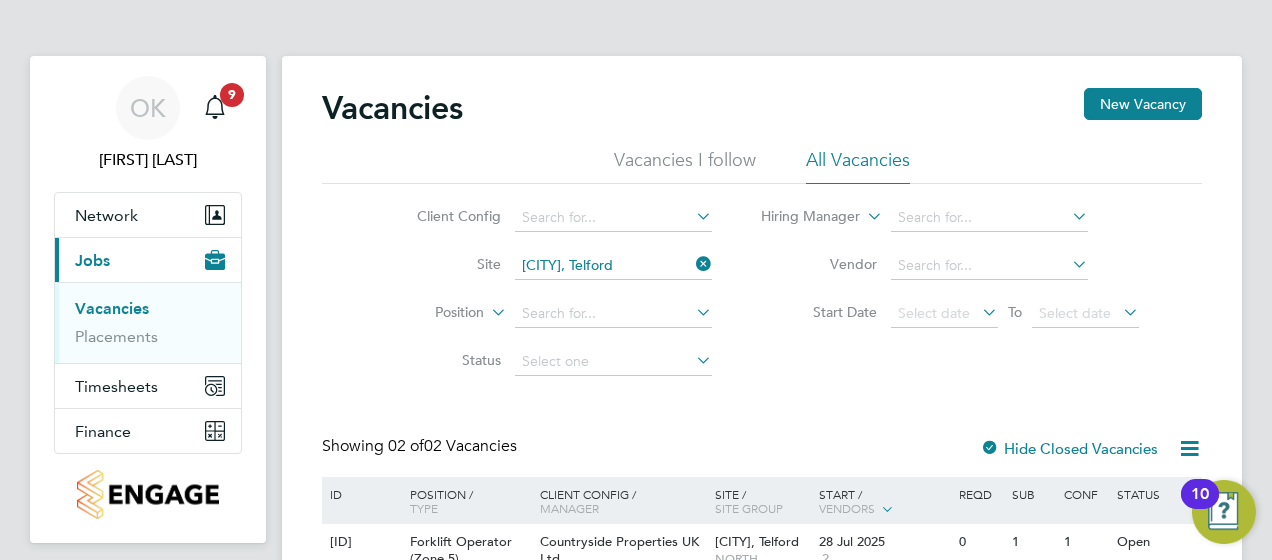 click on "Vacancies New Vacancy Vacancies I follow All Vacancies Client Config     Site   Redhill, Telford   Position     Status   Hiring Manager     Vendor   Start Date
Select date
To
Select date
Showing   02 of  02 Vacancies Hide Closed Vacancies ID  Position / Type   Client Config / Manager Site / Site Group Start / Vendors   Reqd Sub Conf Status V177448 Forklift Operator (Zone 5)   Temporary Countryside Properties UK Ltd   [FIRST] [LAST] Redhill, Telford   NORTH CENTRAL MIDLANDS 28 Jul 2025 2 0 1 1 Open V158252 Forklift Operator (Zone 5)   Temporary Countryside Properties UK Ltd   [FIRST] [LAST] Redhill, Telford   NORTH CENTRAL MIDLANDS 28 Jul 2025 2 0 1 1 Open Show  30  more" 